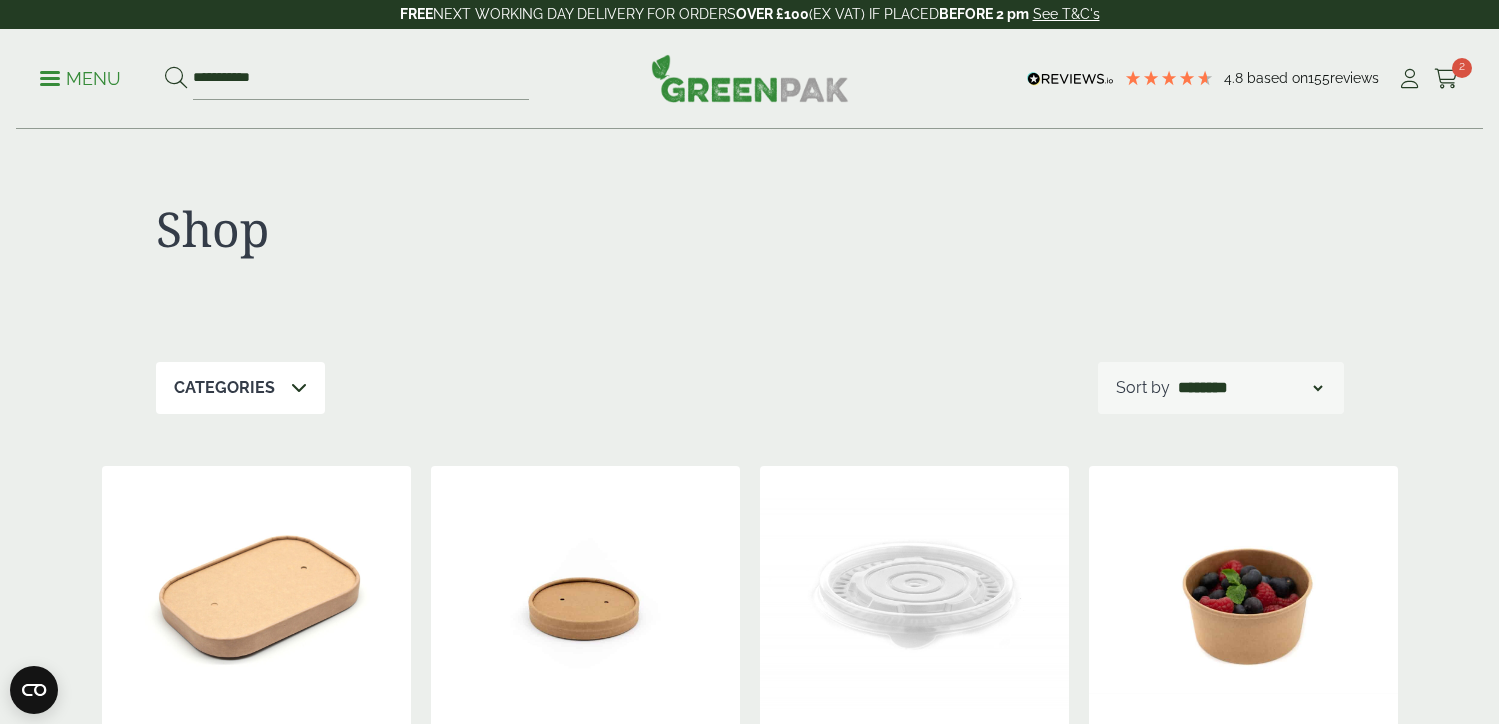 scroll, scrollTop: 820, scrollLeft: 0, axis: vertical 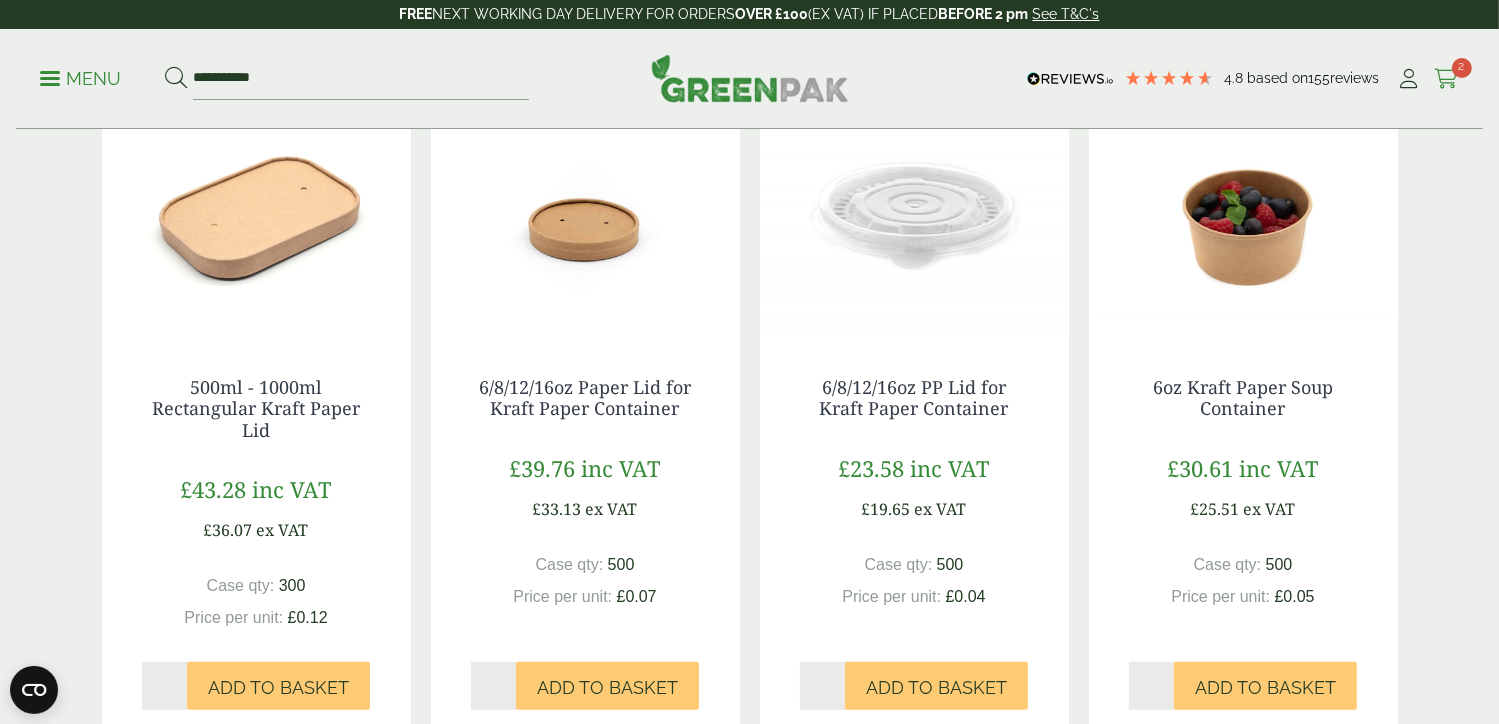 click at bounding box center (1446, 79) 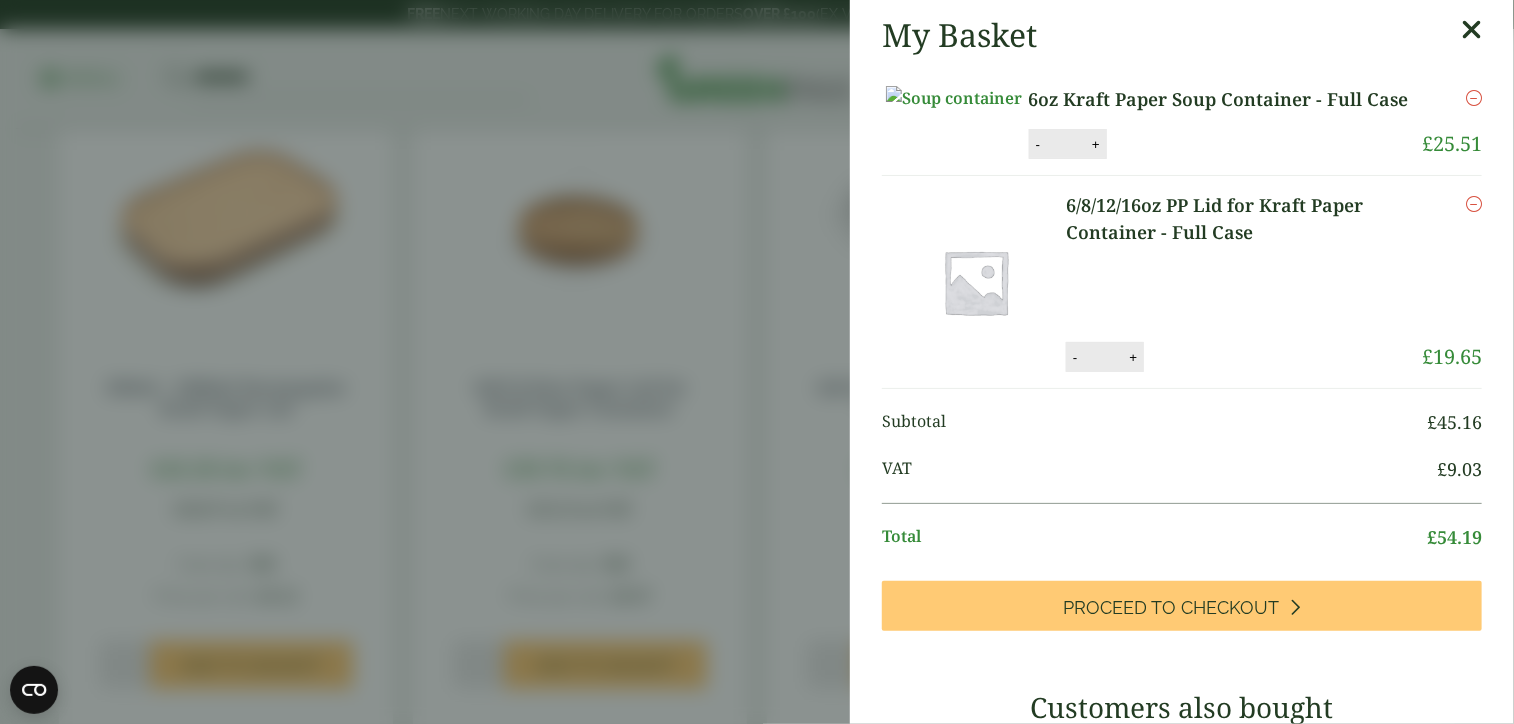 click at bounding box center (1471, 30) 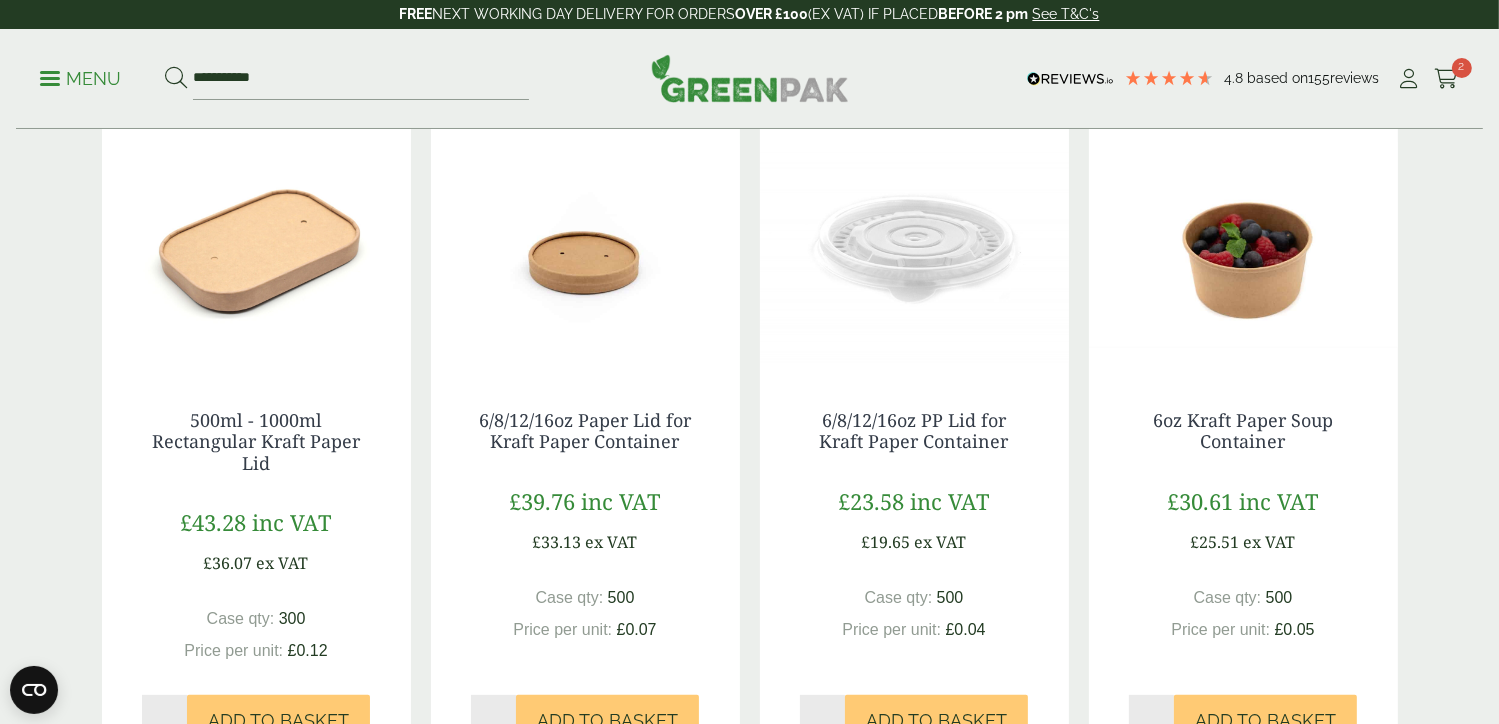 scroll, scrollTop: 347, scrollLeft: 0, axis: vertical 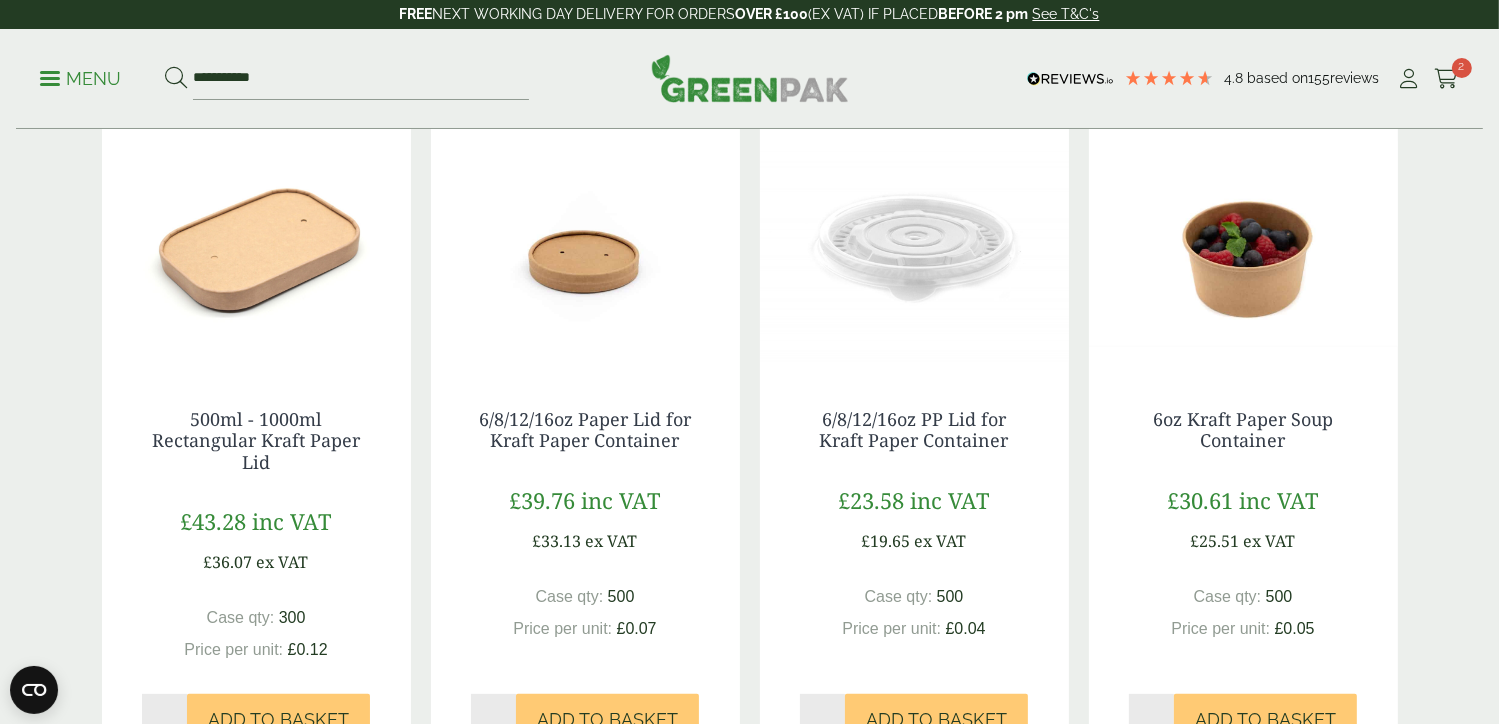 click at bounding box center (750, 78) 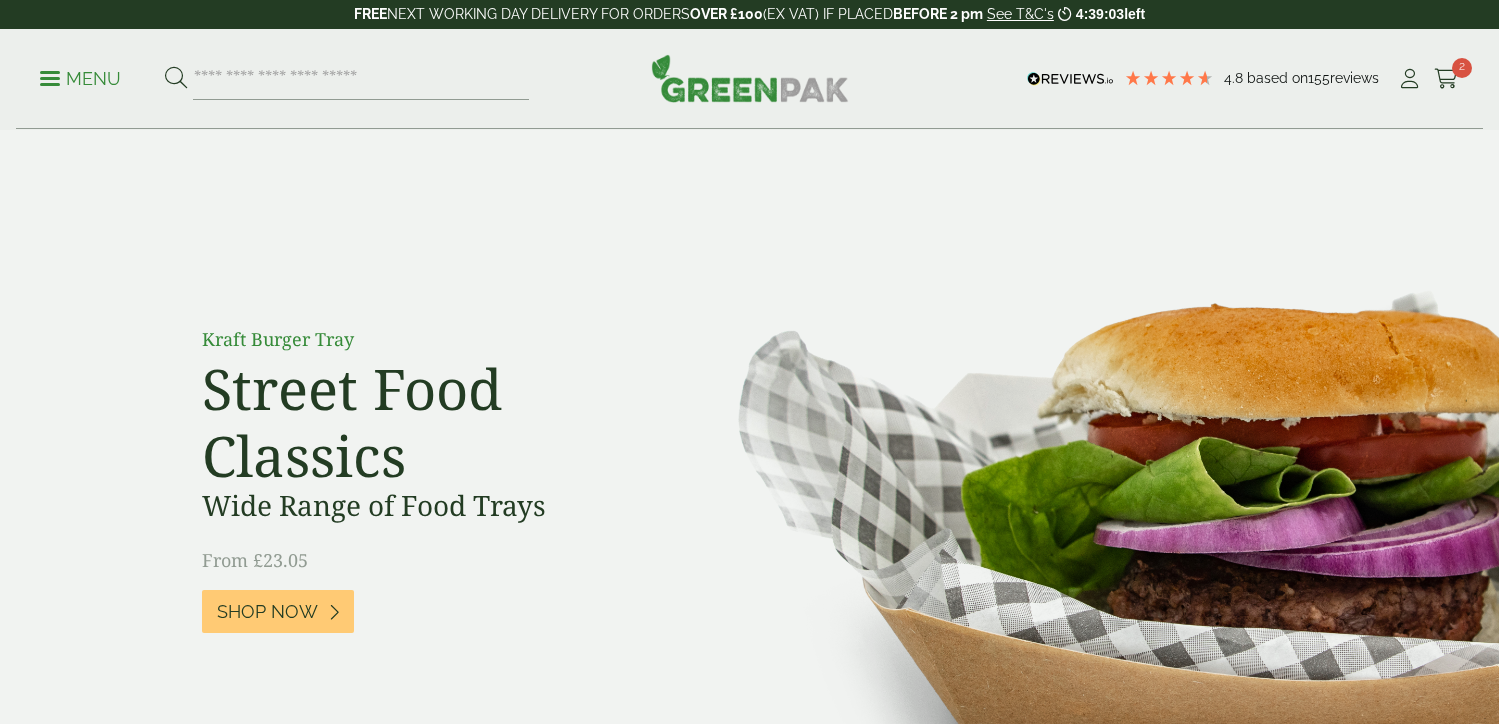 scroll, scrollTop: 0, scrollLeft: 0, axis: both 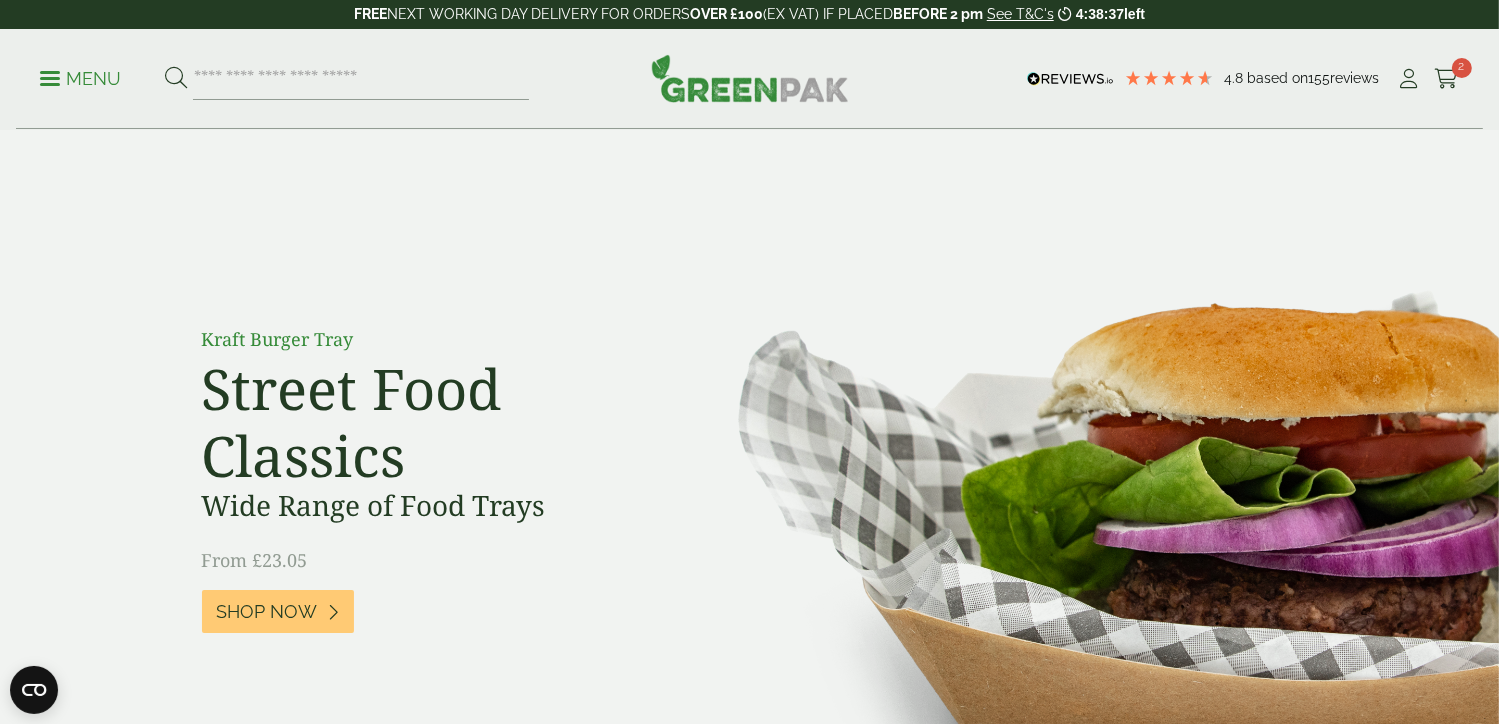 click at bounding box center [50, 78] 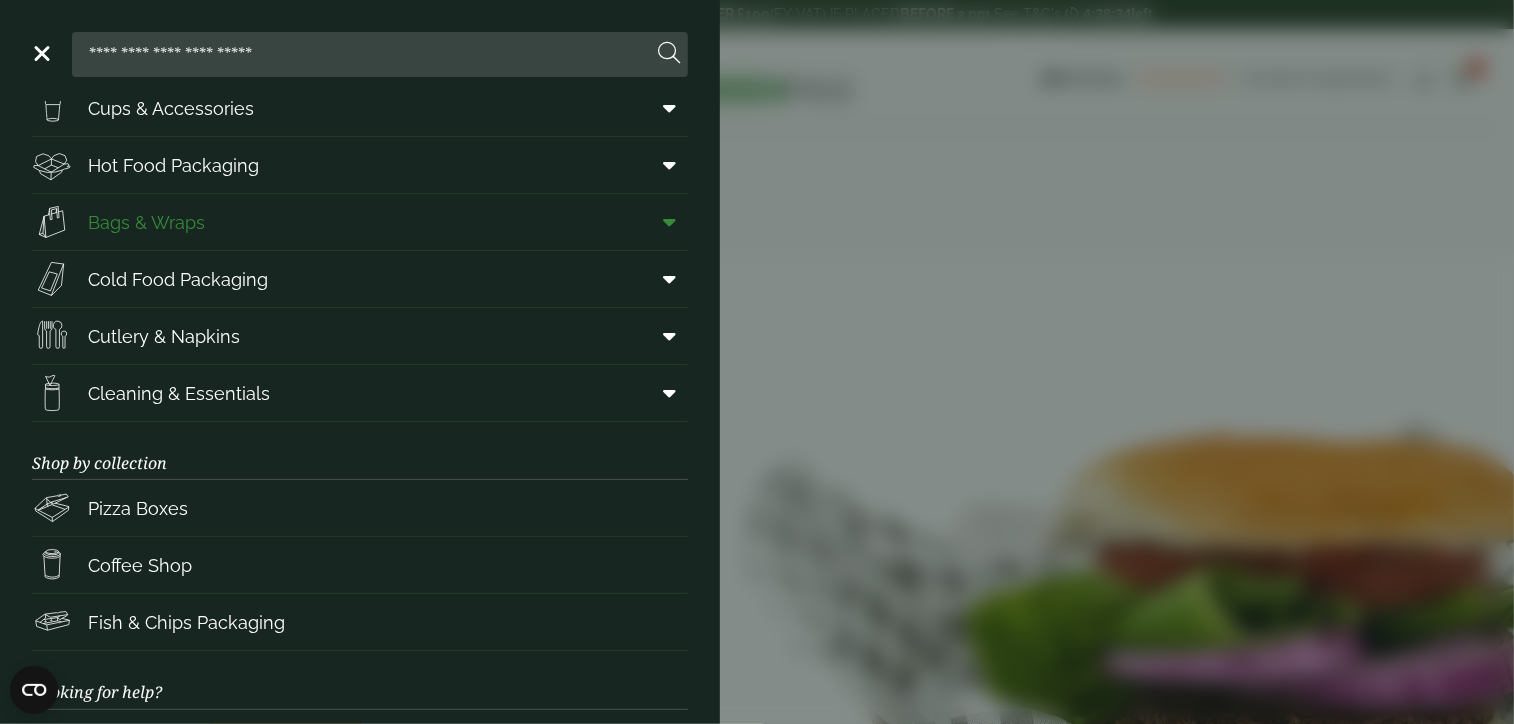 scroll, scrollTop: 86, scrollLeft: 0, axis: vertical 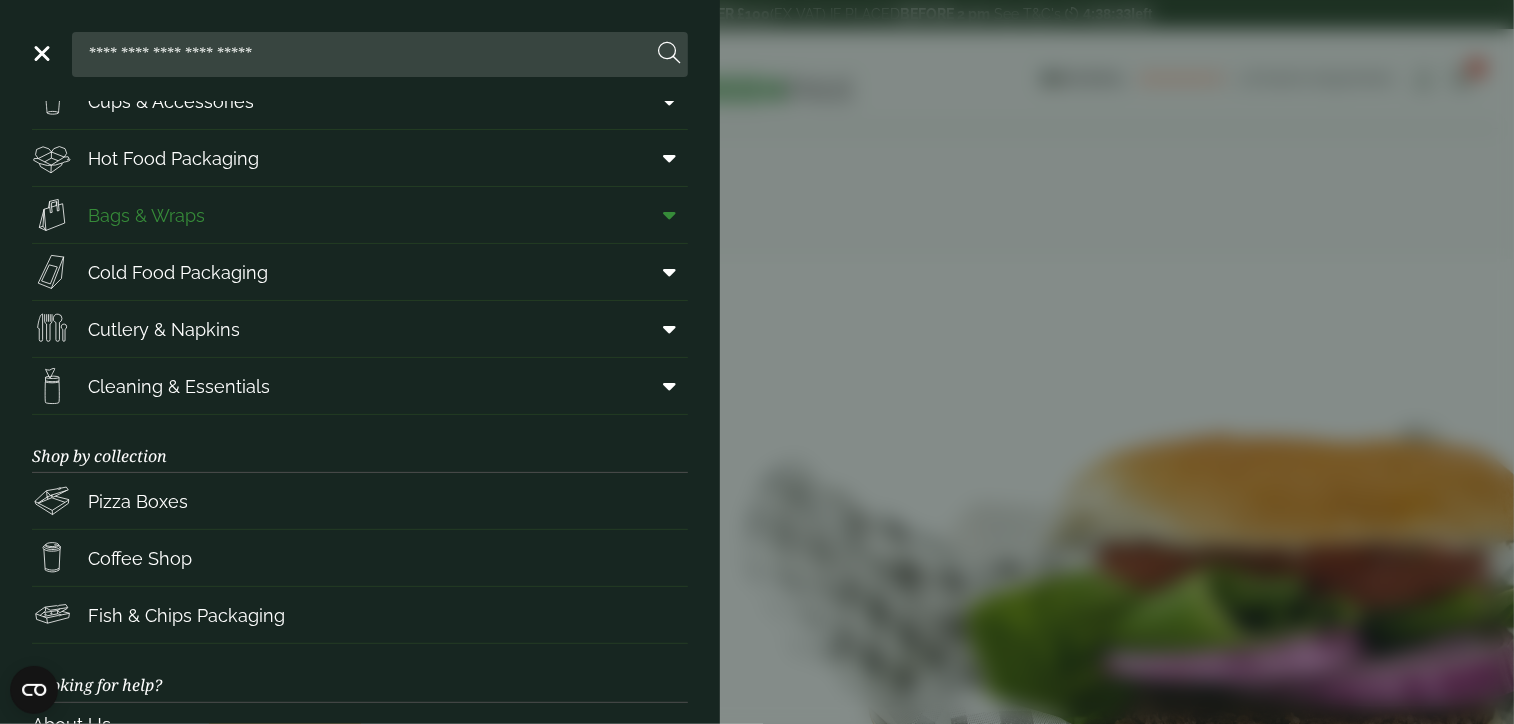 click on "Bags & Wraps" at bounding box center [146, 215] 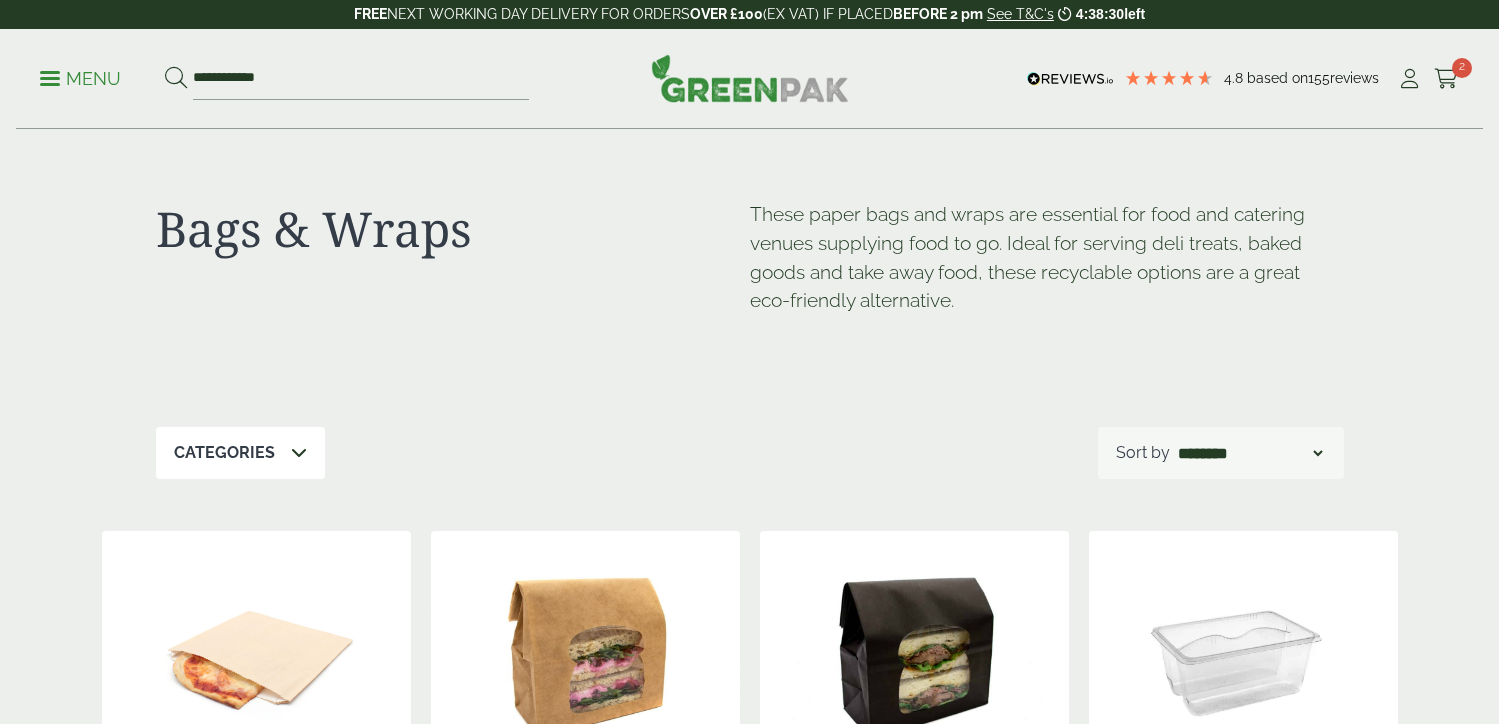 scroll, scrollTop: 0, scrollLeft: 0, axis: both 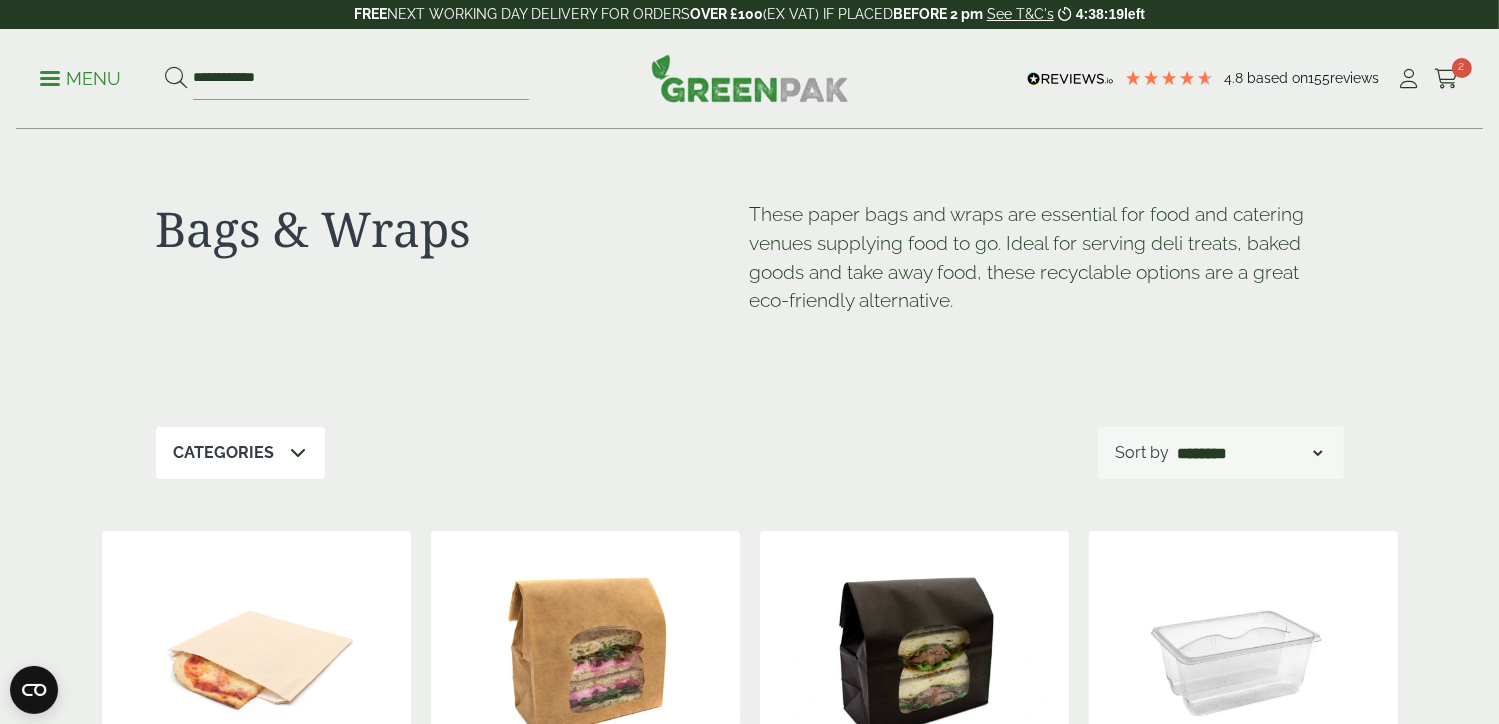 click on "Categories" at bounding box center (224, 453) 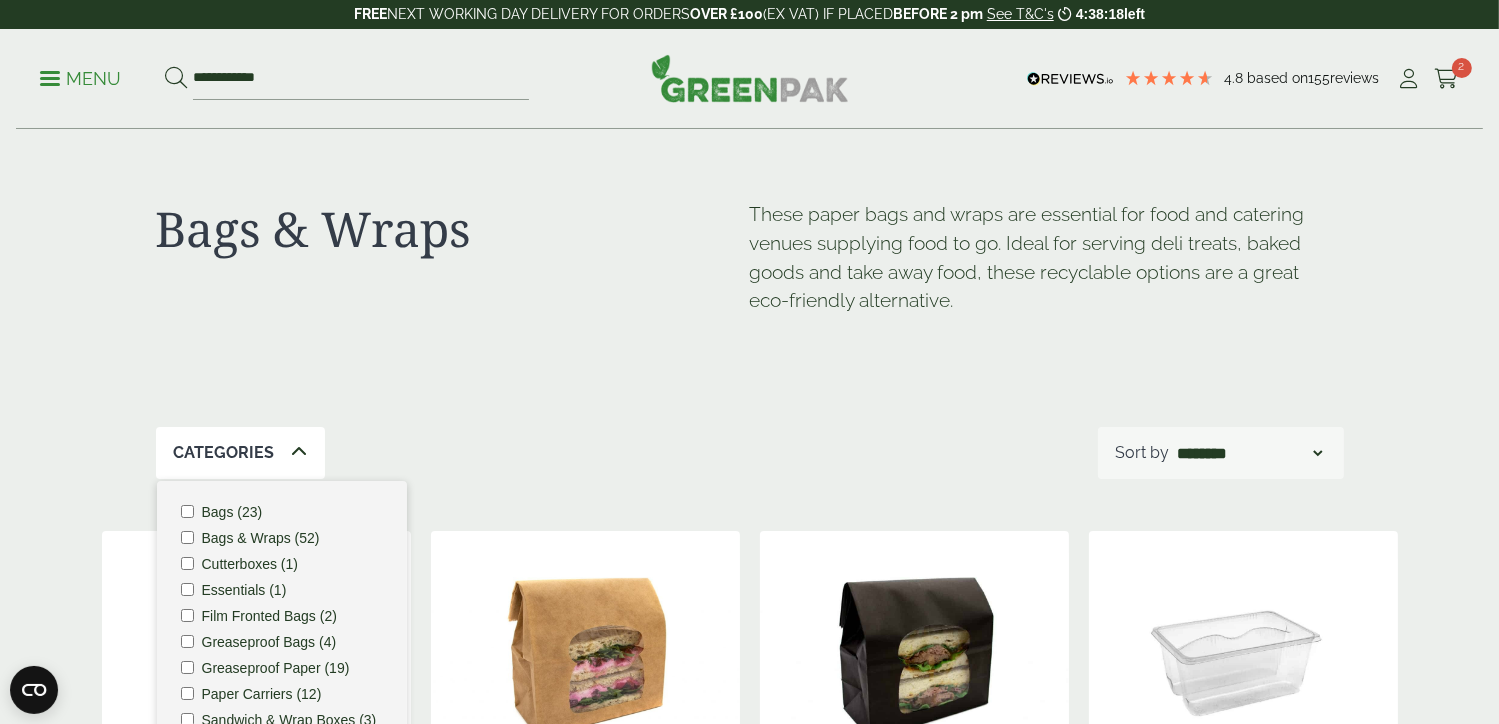 click on "Bags (23)" at bounding box center (232, 512) 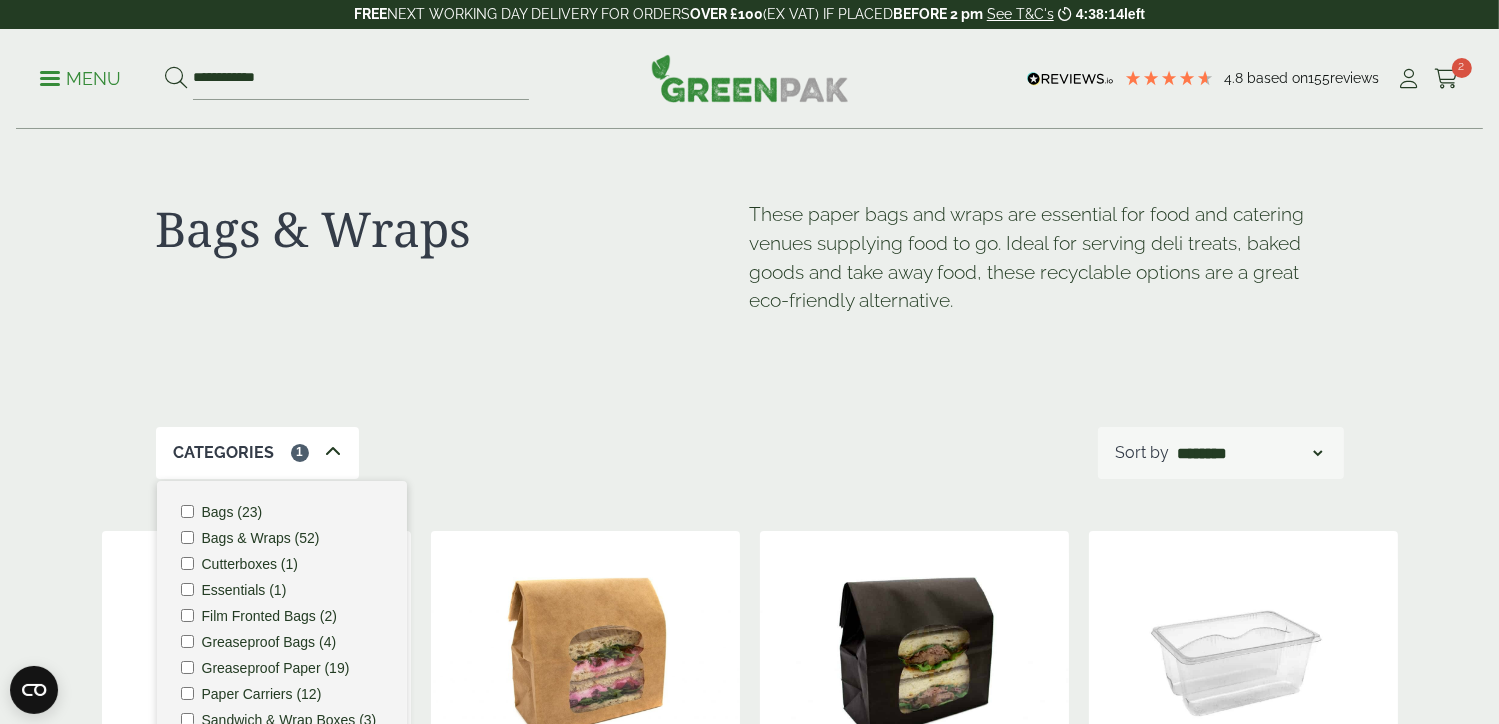 scroll, scrollTop: 24, scrollLeft: 0, axis: vertical 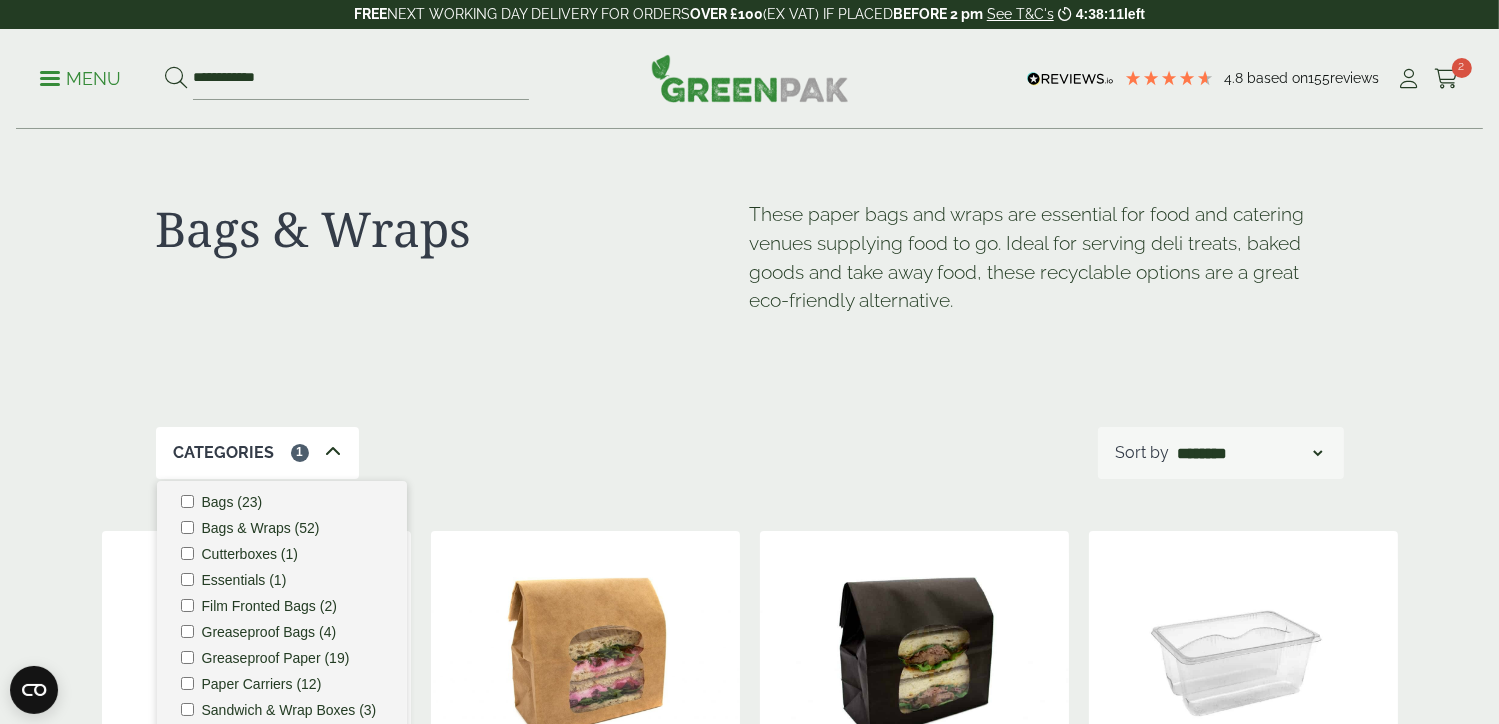 click on "Bags & Wraps
These paper bags and wraps are essential for food and catering venues supplying food to go. Ideal for serving deli treats, baked goods and take away food, these recyclable options are a great eco-friendly alternative." at bounding box center (750, 278) 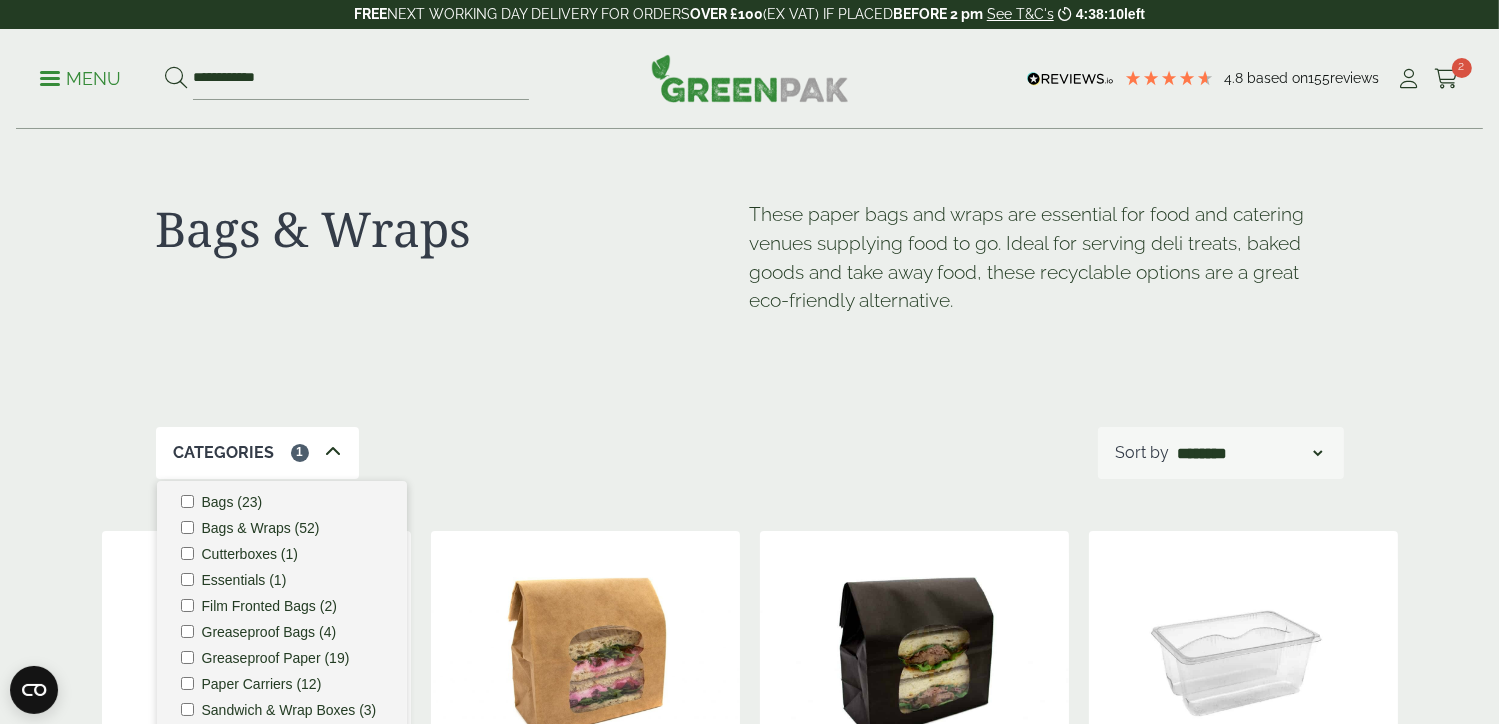 click on "Bags & Wraps
These paper bags and wraps are essential for food and catering venues supplying food to go. Ideal for serving deli treats, baked goods and take away food, these recyclable options are a great eco-friendly alternative." at bounding box center (750, 278) 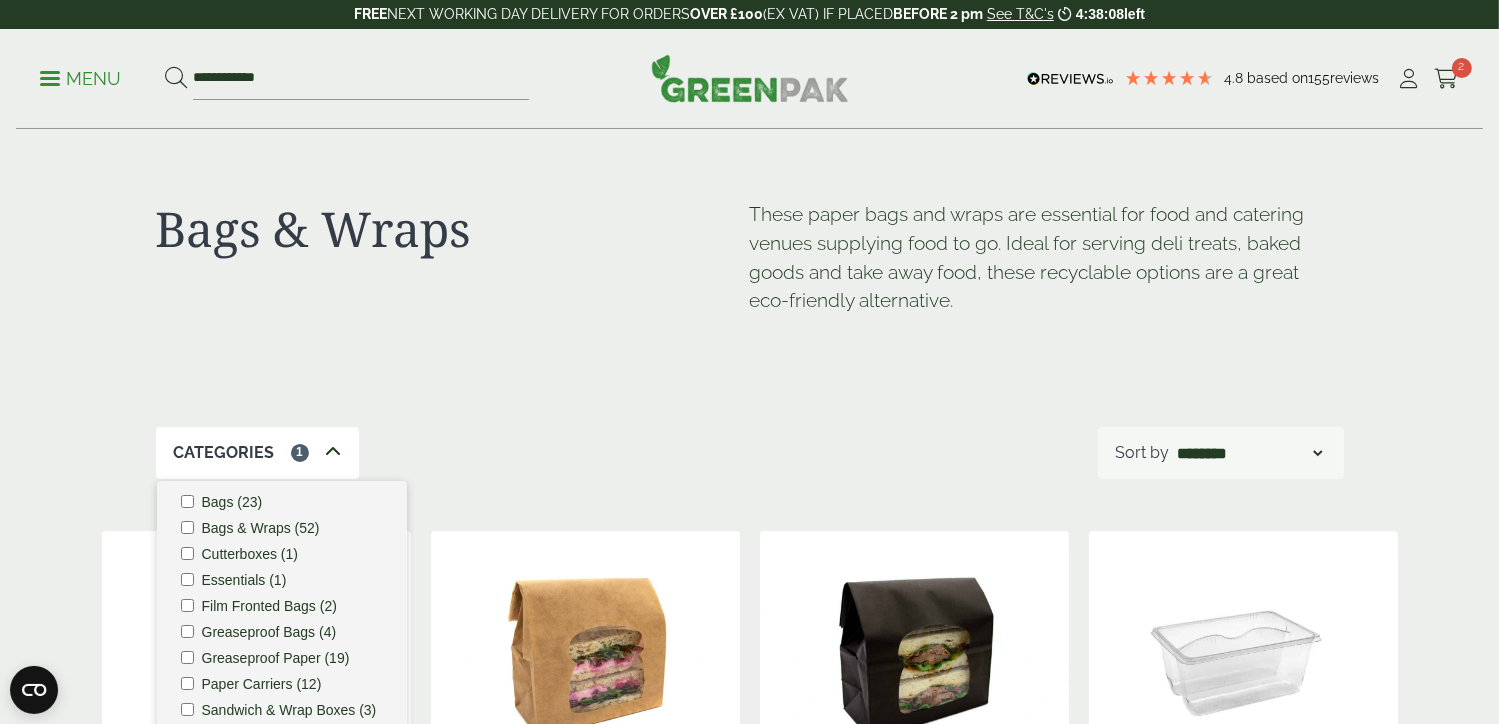 click on "Bags & Wraps
These paper bags and wraps are essential for food and catering venues supplying food to go. Ideal for serving deli treats, baked goods and take away food, these recyclable options are a great eco-friendly alternative.
Categories 1
Bags (23)
Bags & Wraps (52)
****" at bounding box center [750, 1382] 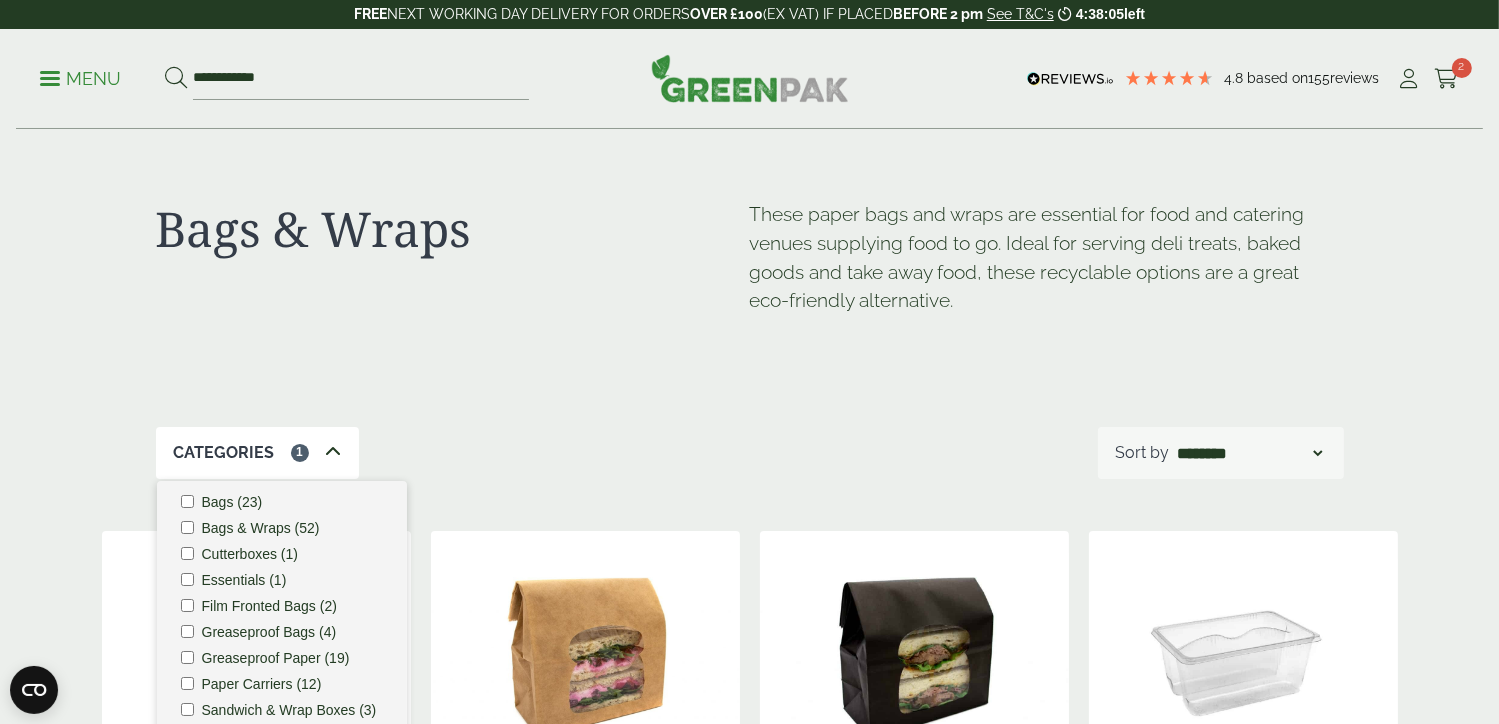 click on "Bags (23)" at bounding box center [232, 502] 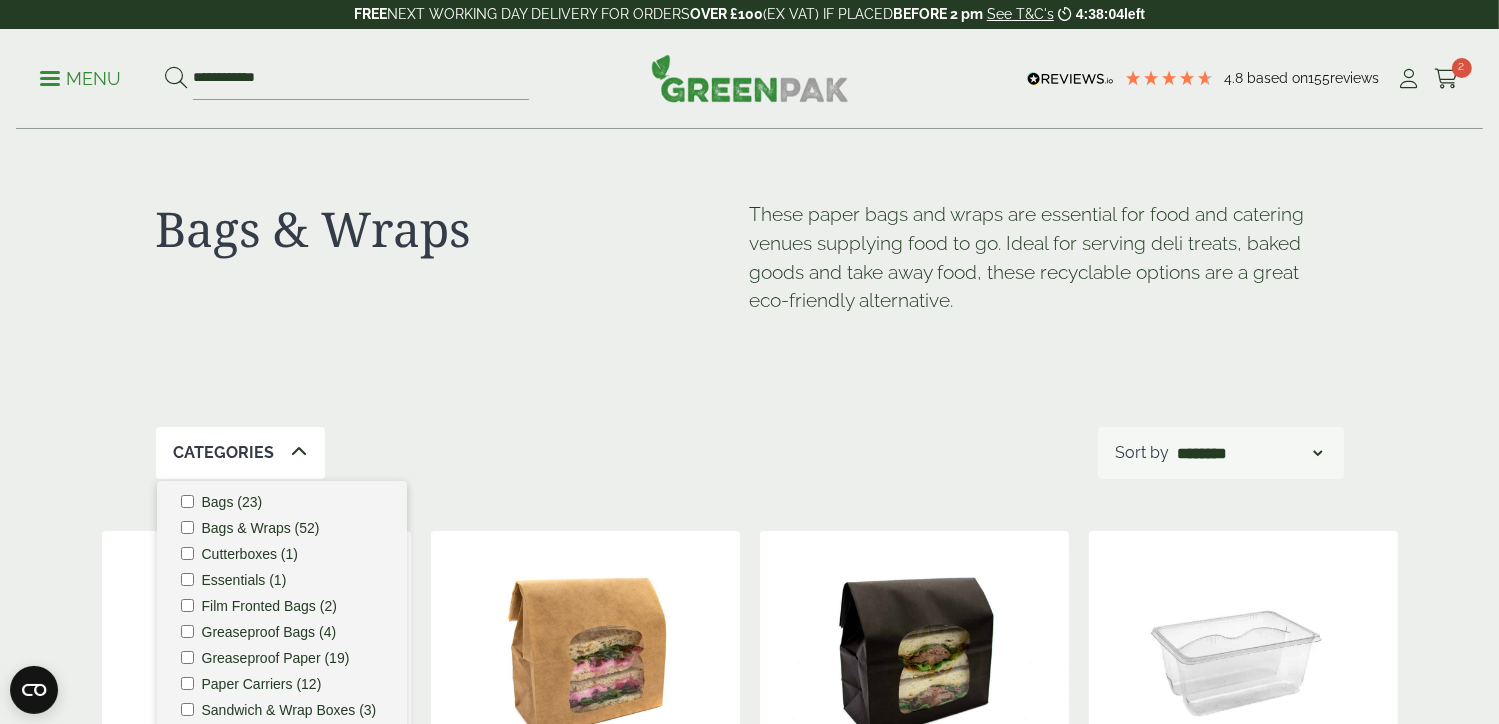click on "Bags (23)" at bounding box center [232, 502] 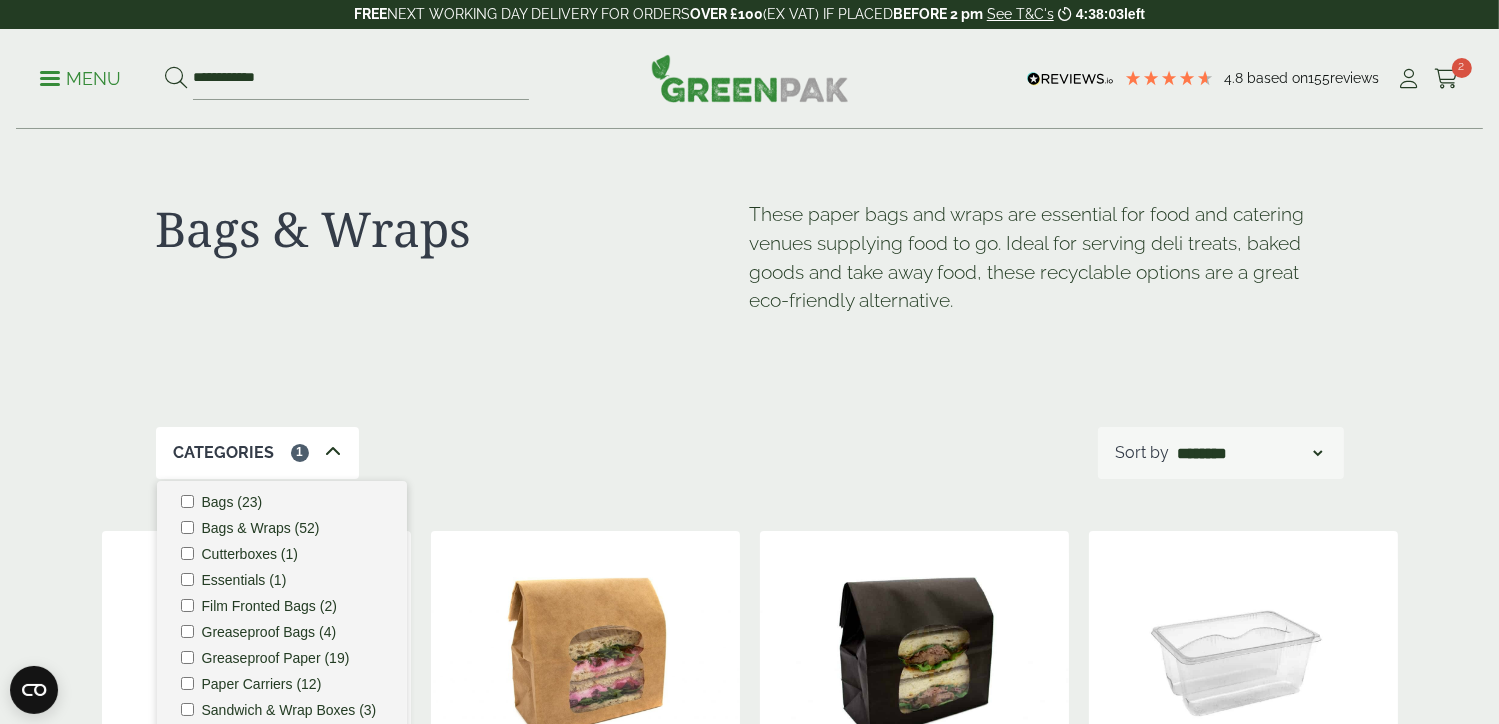 click at bounding box center (333, 452) 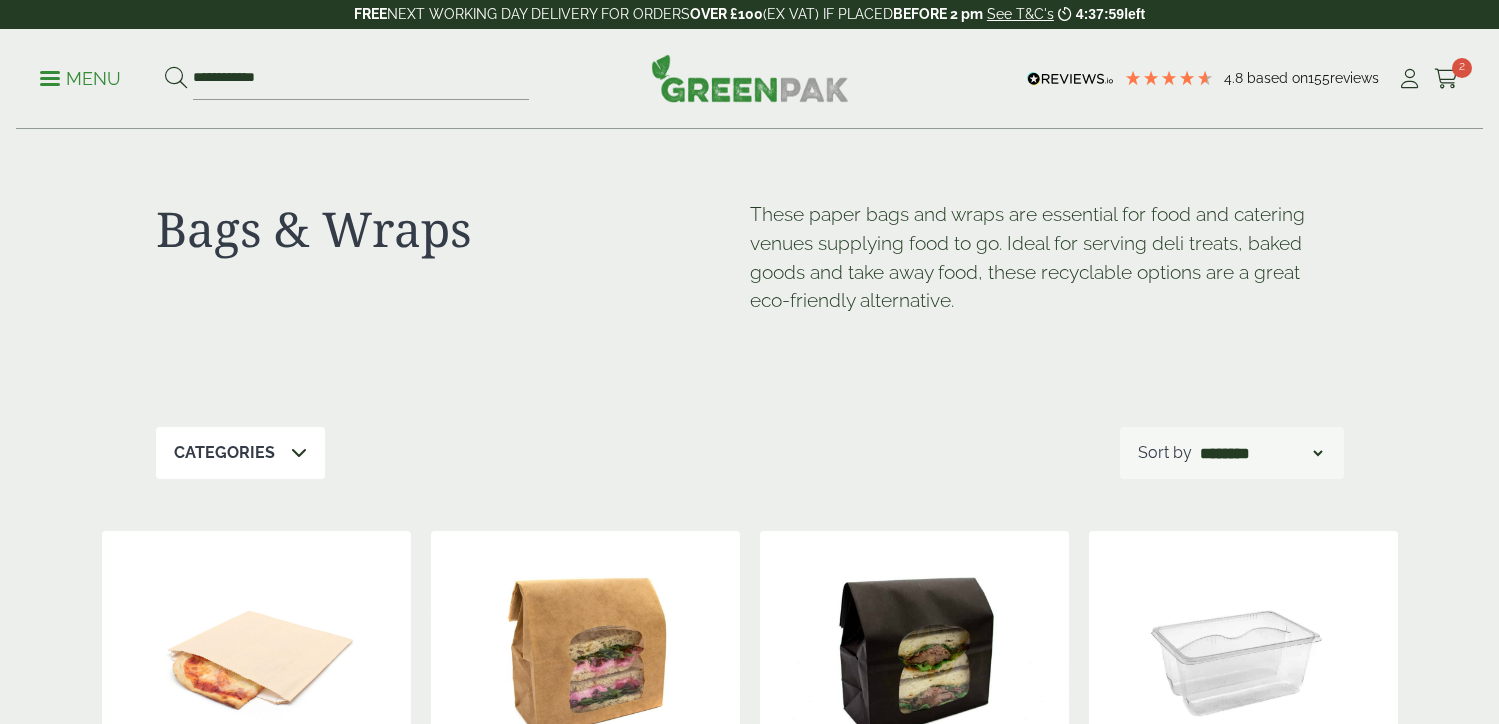 scroll, scrollTop: 0, scrollLeft: 0, axis: both 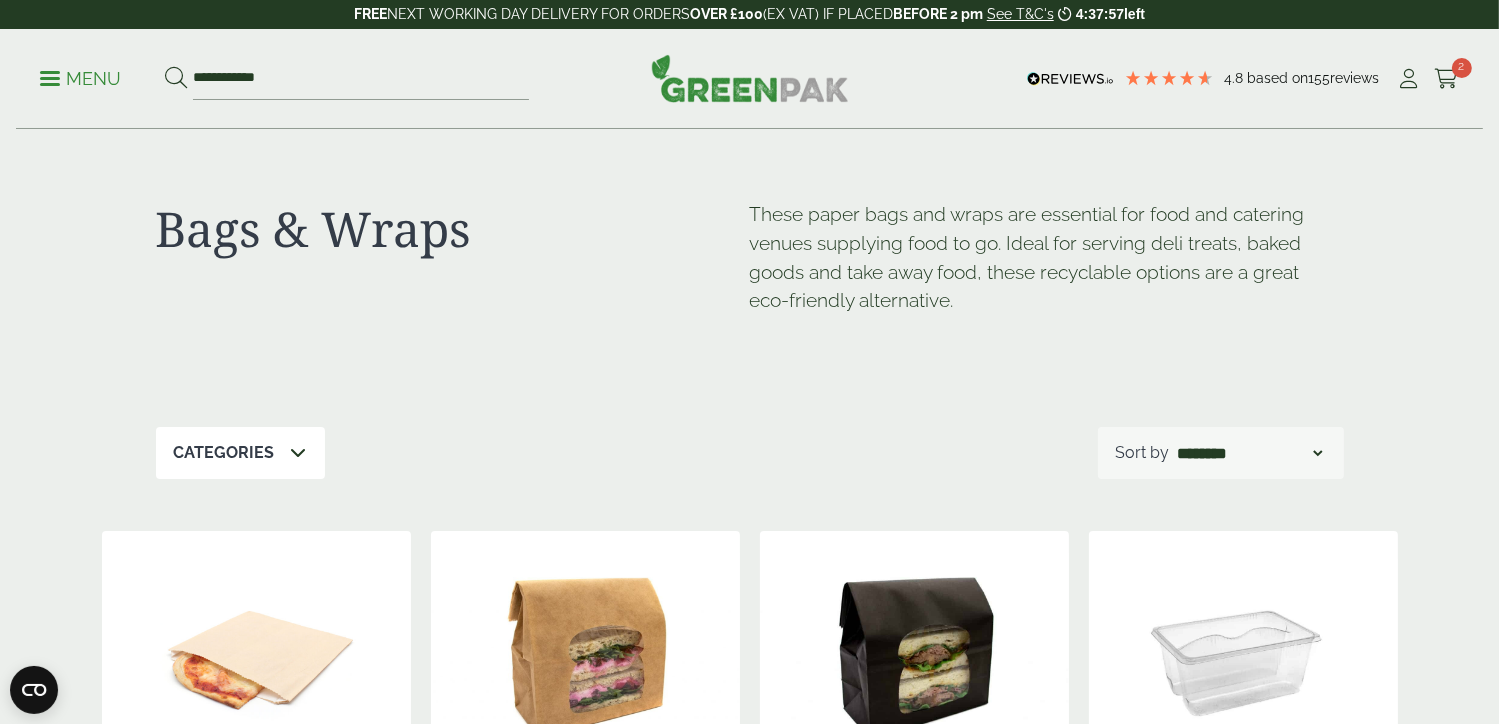 click on "Categories" at bounding box center (240, 453) 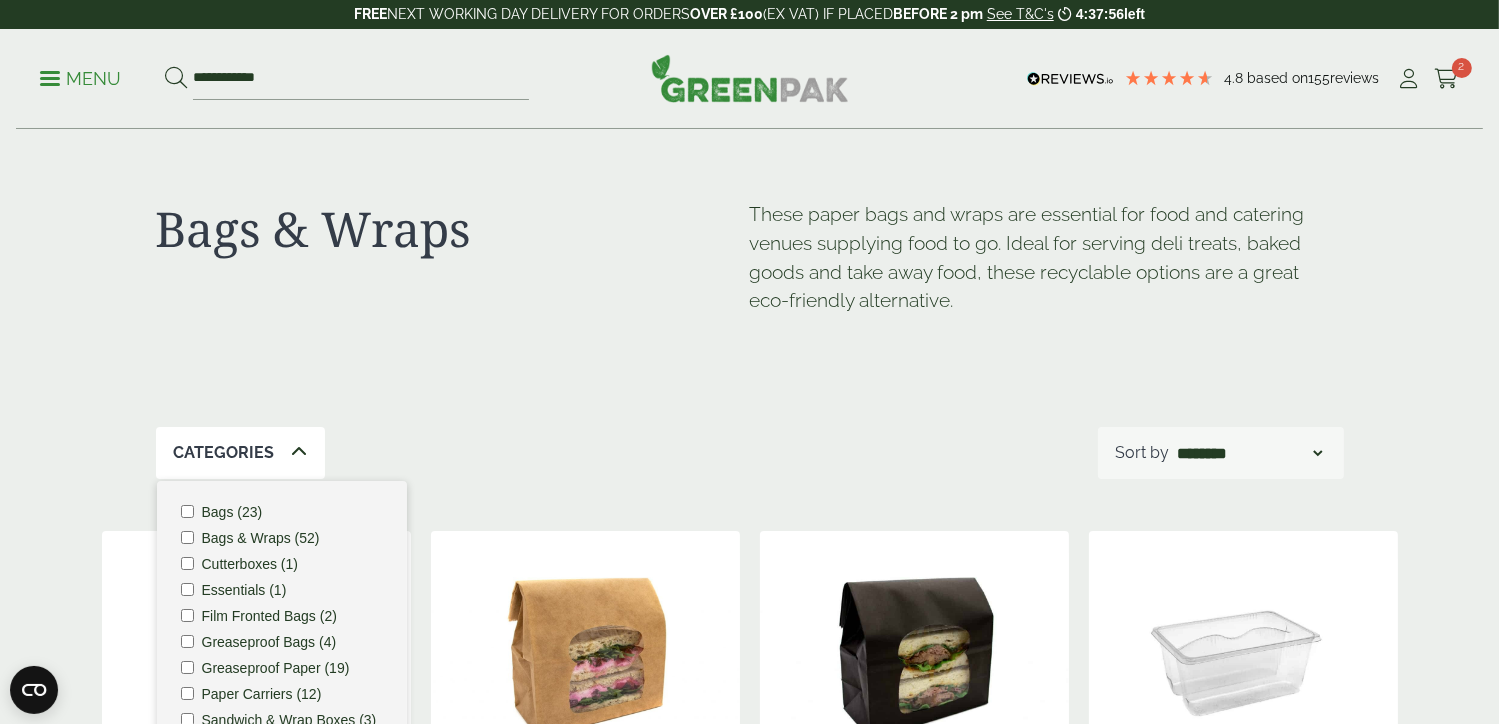 click on "Bags (23)" at bounding box center [232, 512] 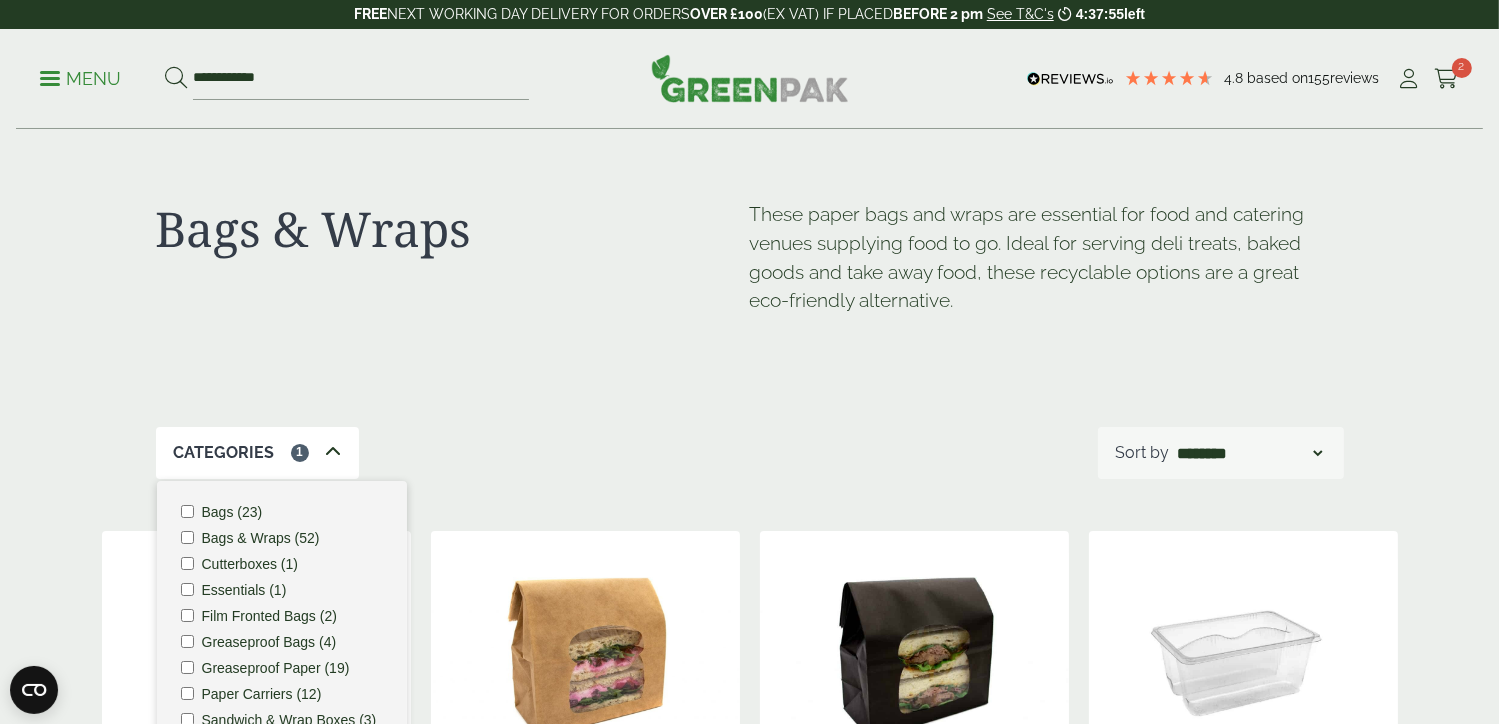 click on "Bags & Wraps
These paper bags and wraps are essential for food and catering venues supplying food to go. Ideal for serving deli treats, baked goods and take away food, these recyclable options are a great eco-friendly alternative." at bounding box center (750, 278) 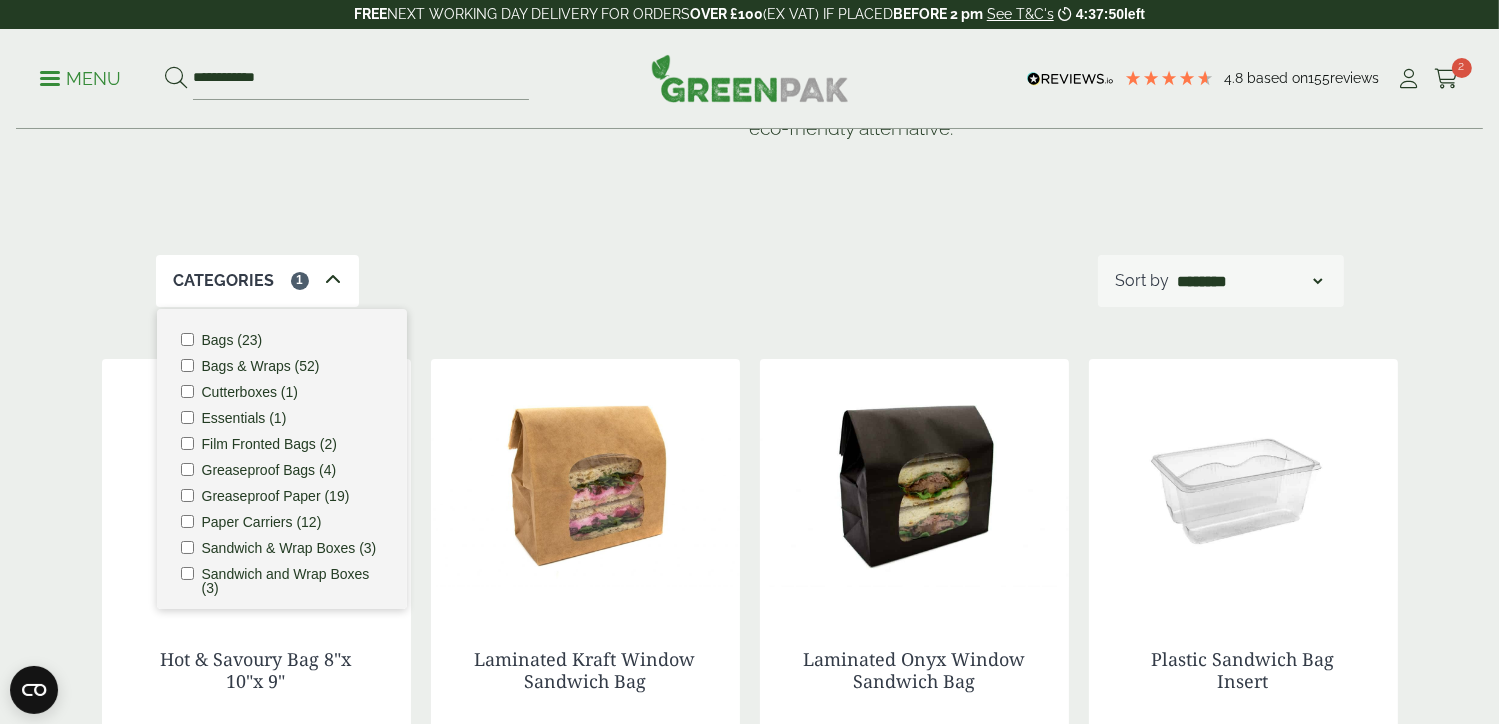 scroll, scrollTop: 0, scrollLeft: 0, axis: both 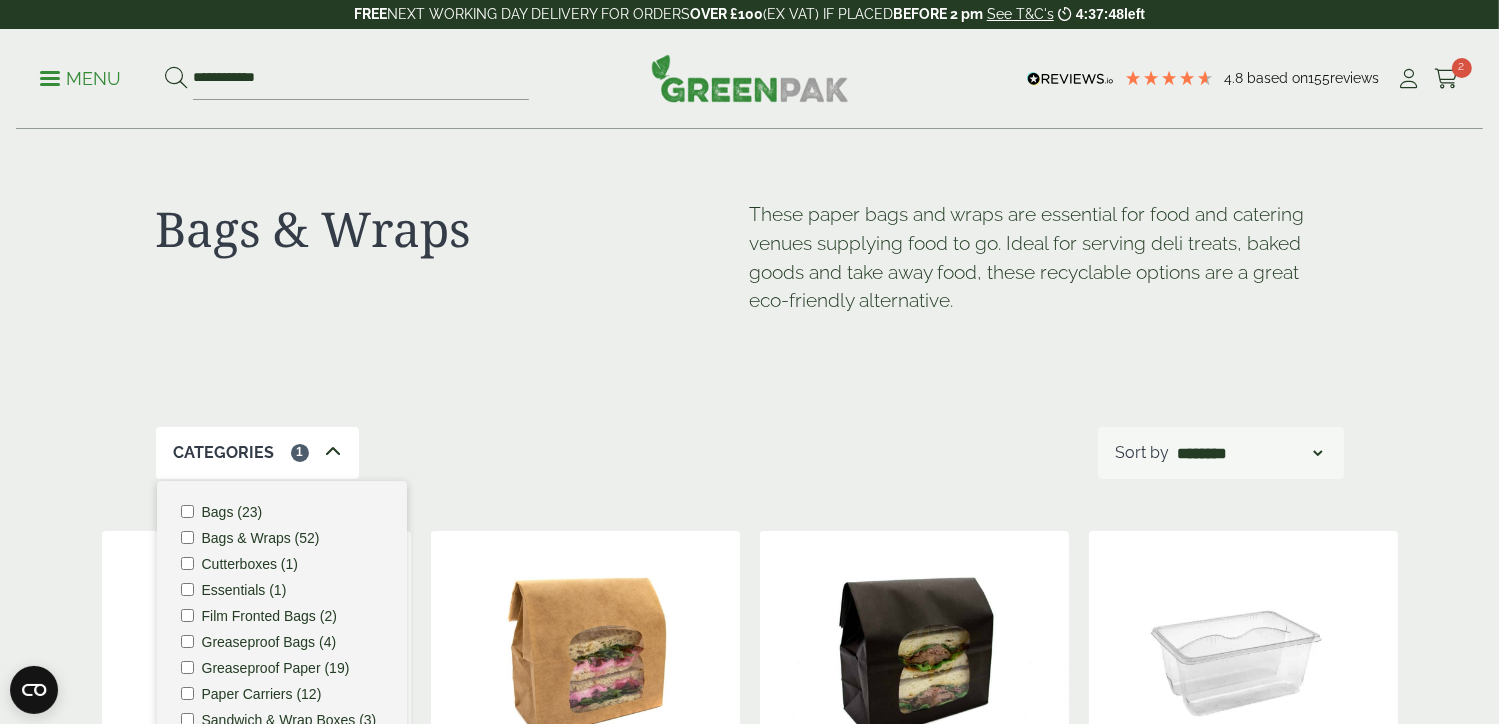 click at bounding box center [333, 452] 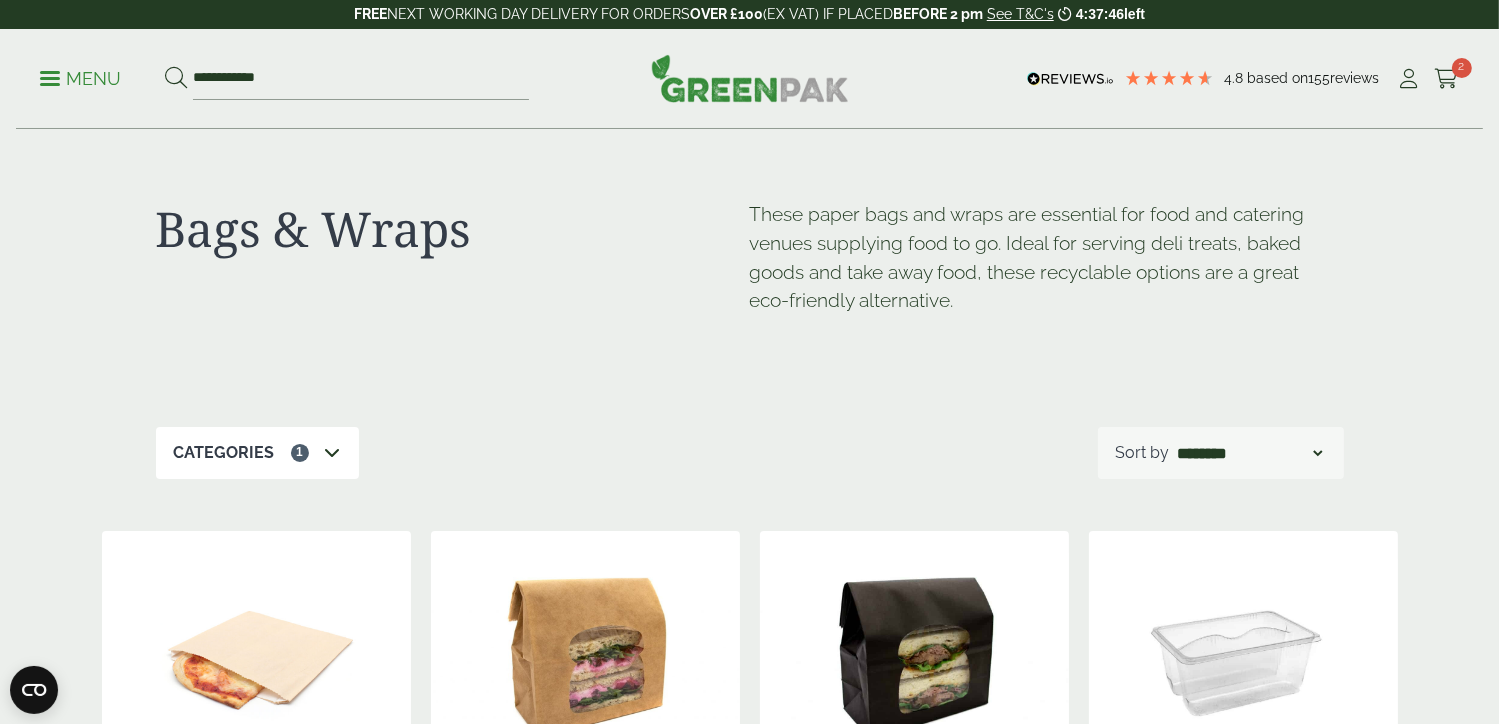 click on "**********" at bounding box center [1250, 453] 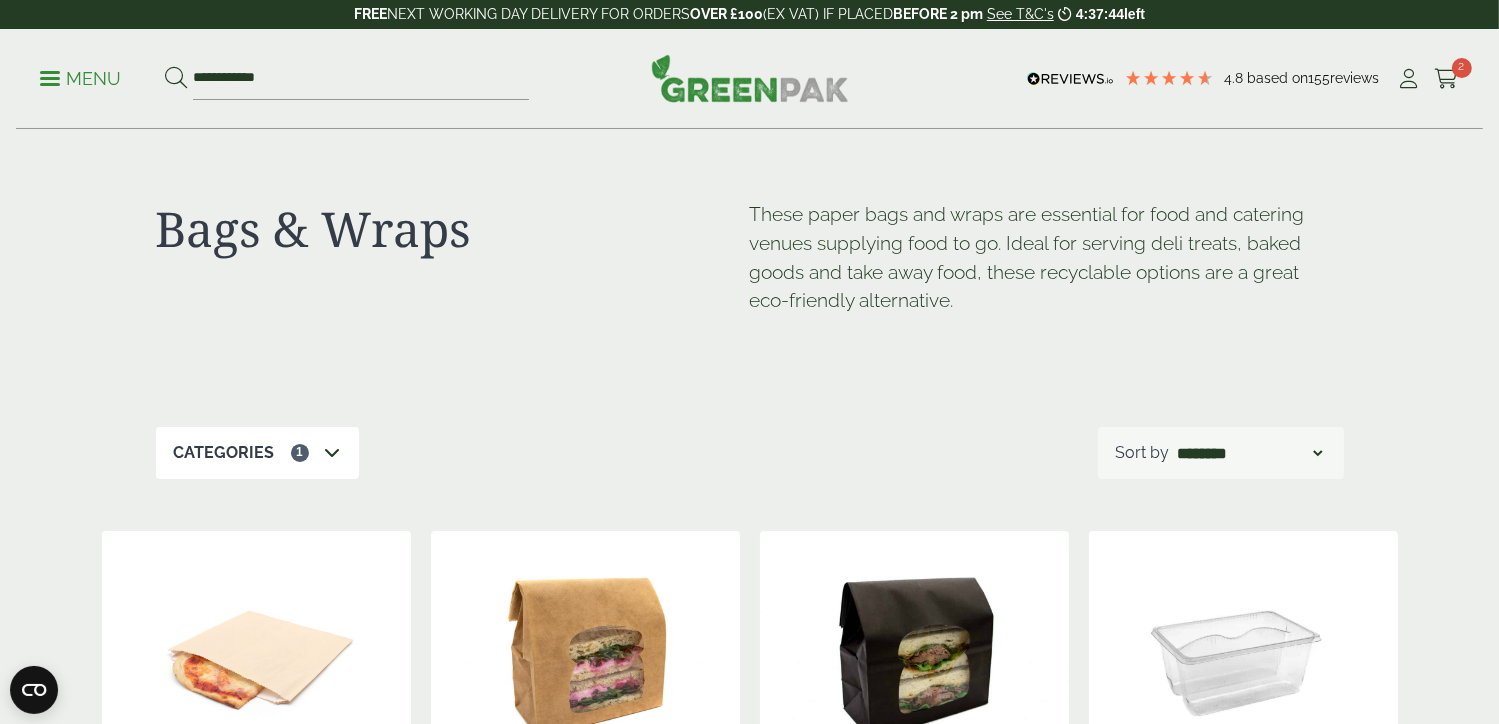 click on "Categories 1
Bags (23)
Bags & Wraps (52)
Cutterboxes (1)
Essentials (1)
Film Fronted Bags (2)
Greaseproof Bags (4) ****" at bounding box center [750, 453] 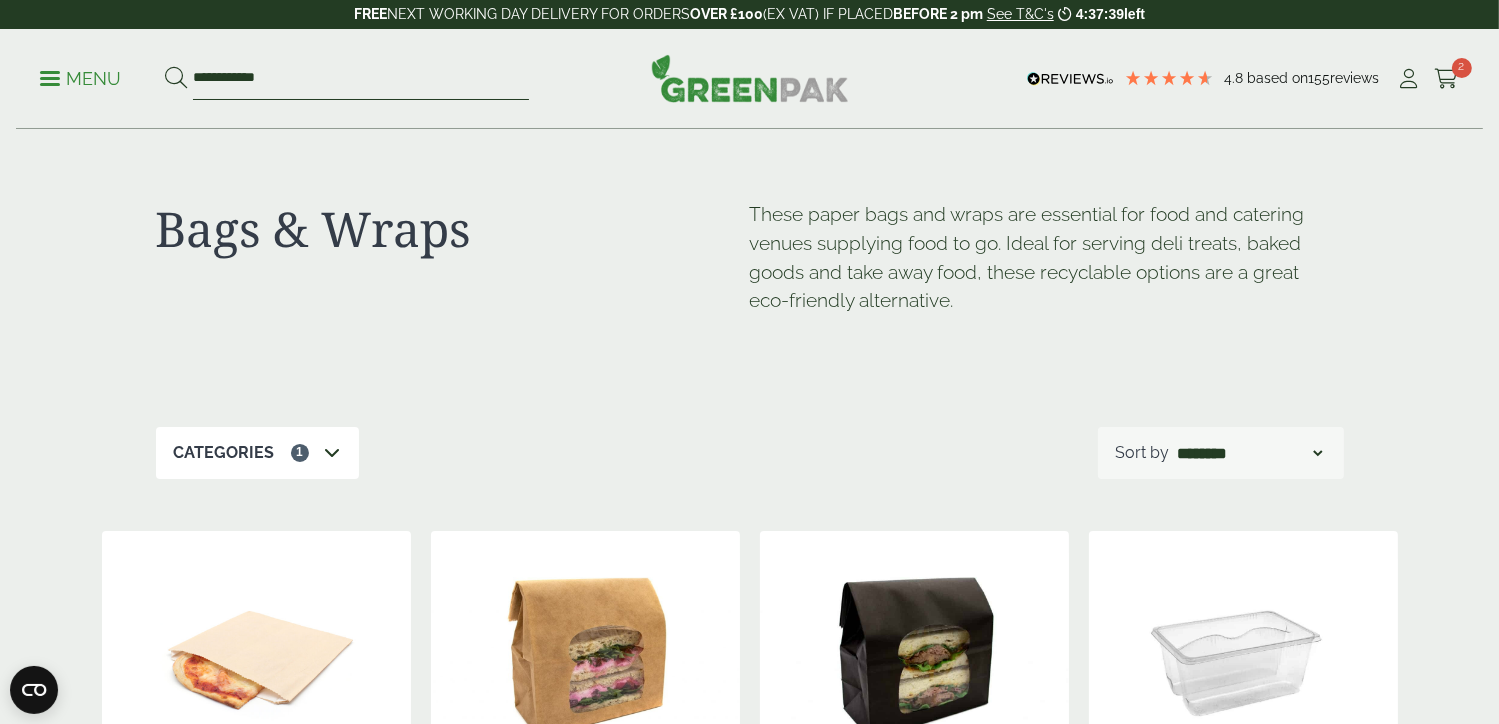 click on "**********" at bounding box center (361, 79) 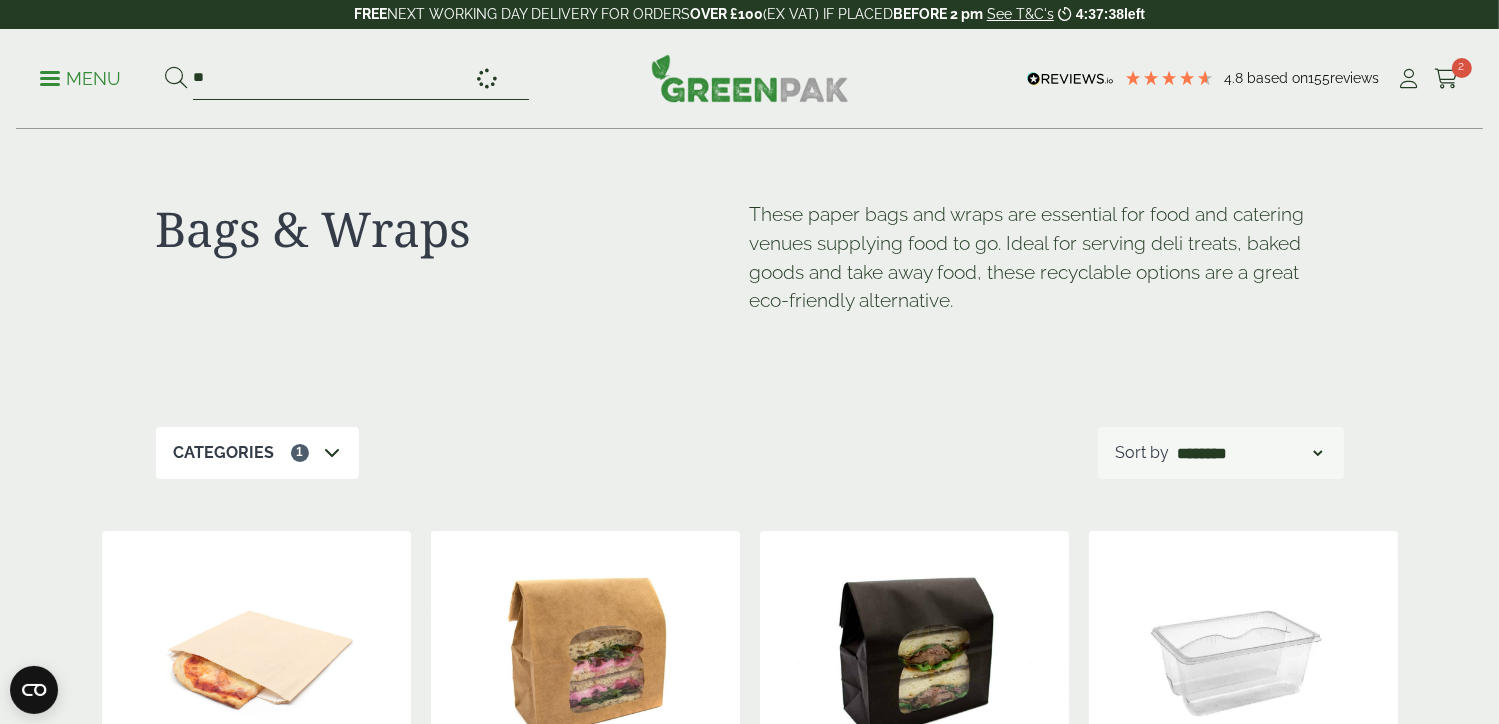 type on "*" 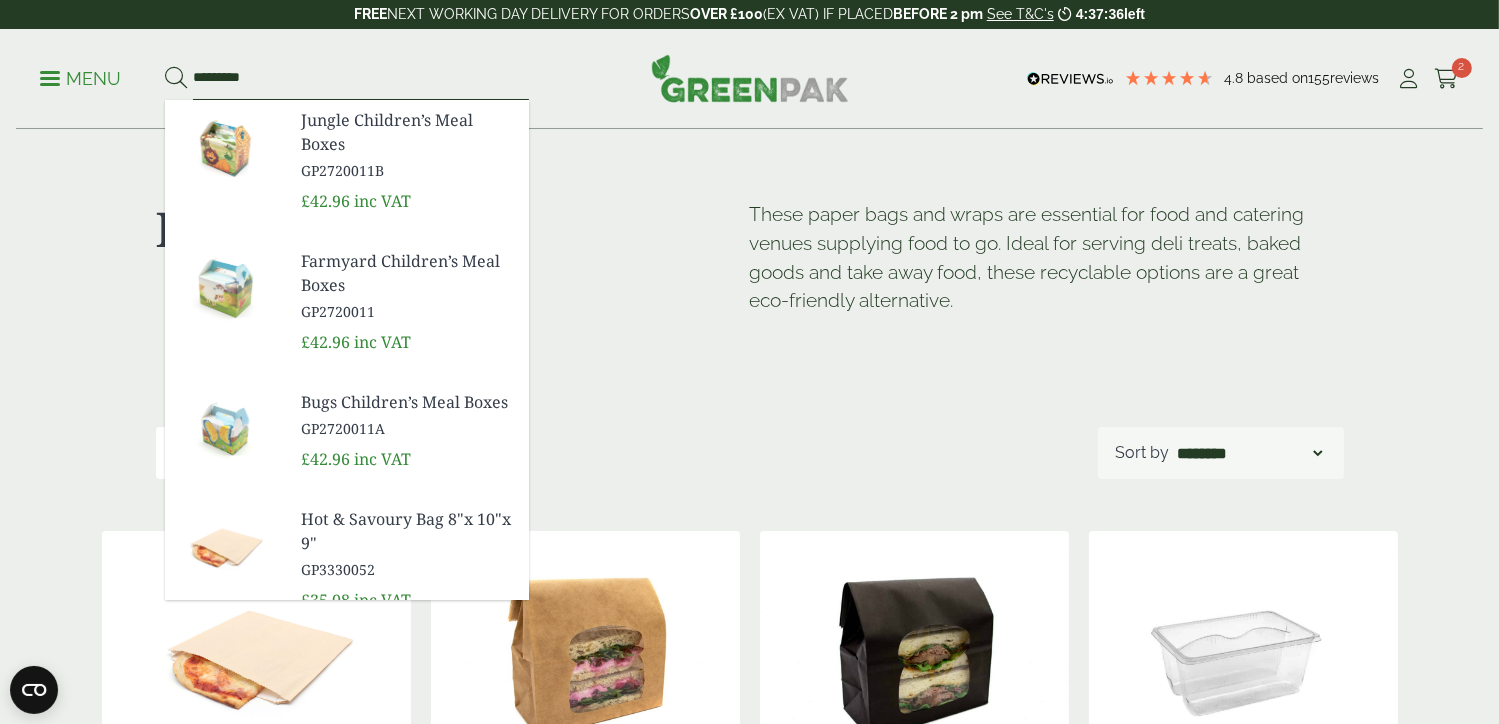 type on "*********" 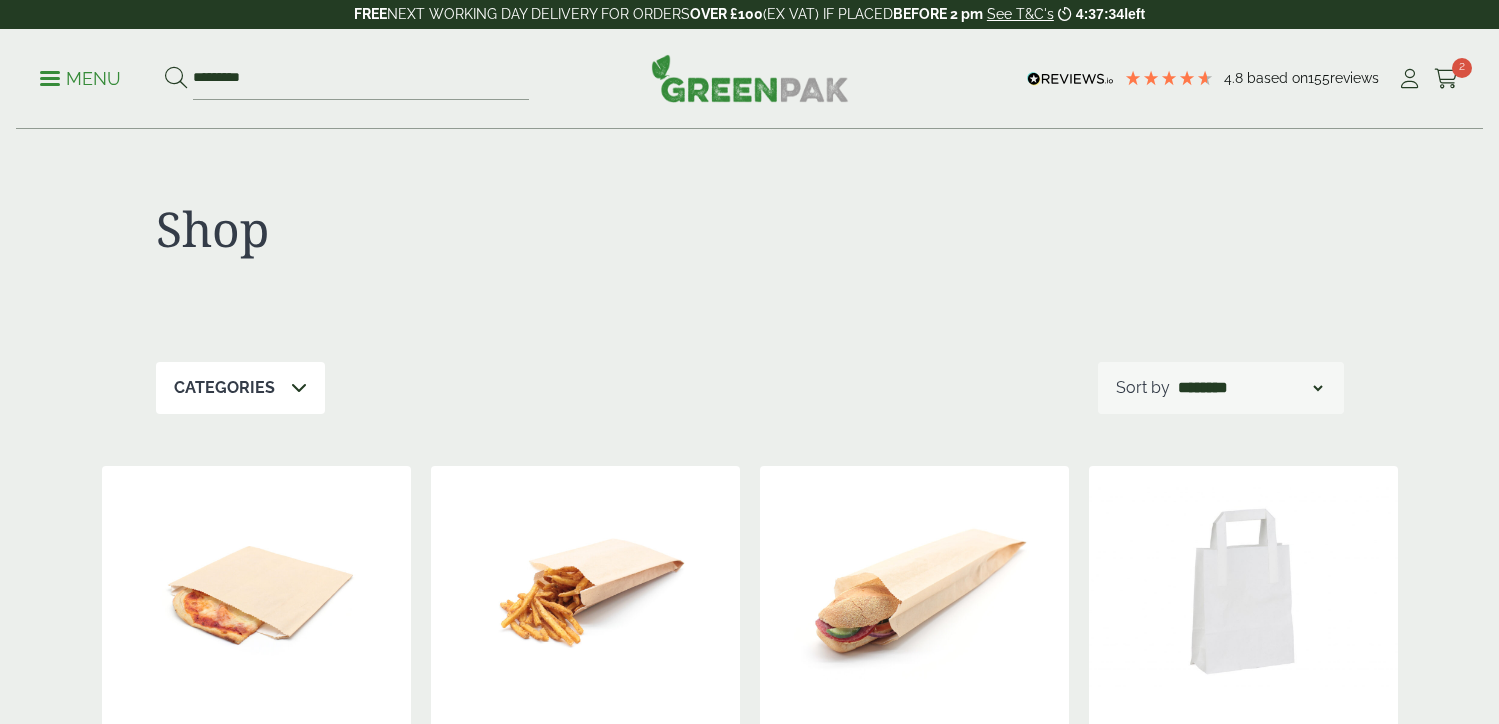 scroll, scrollTop: 0, scrollLeft: 0, axis: both 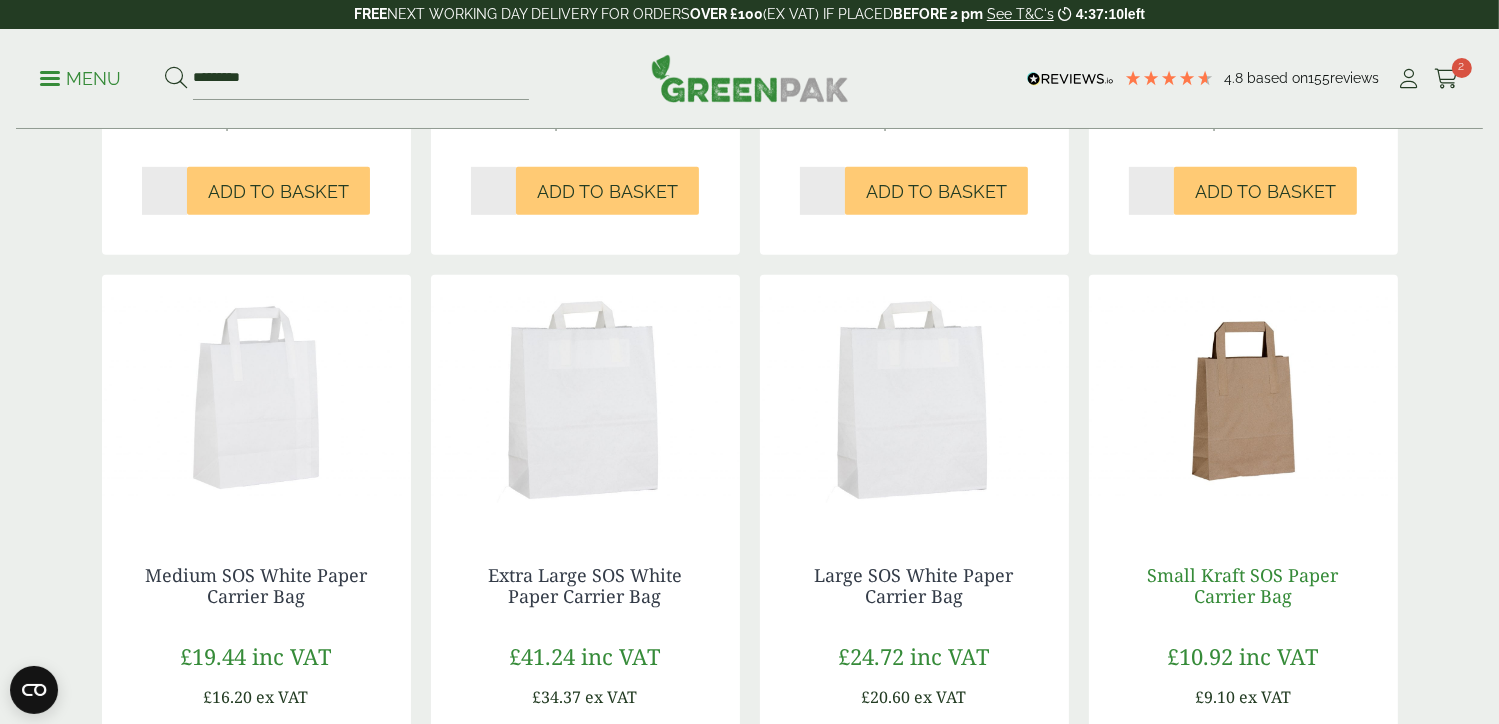 click on "Small Kraft SOS Paper Carrier Bag" at bounding box center [1243, 586] 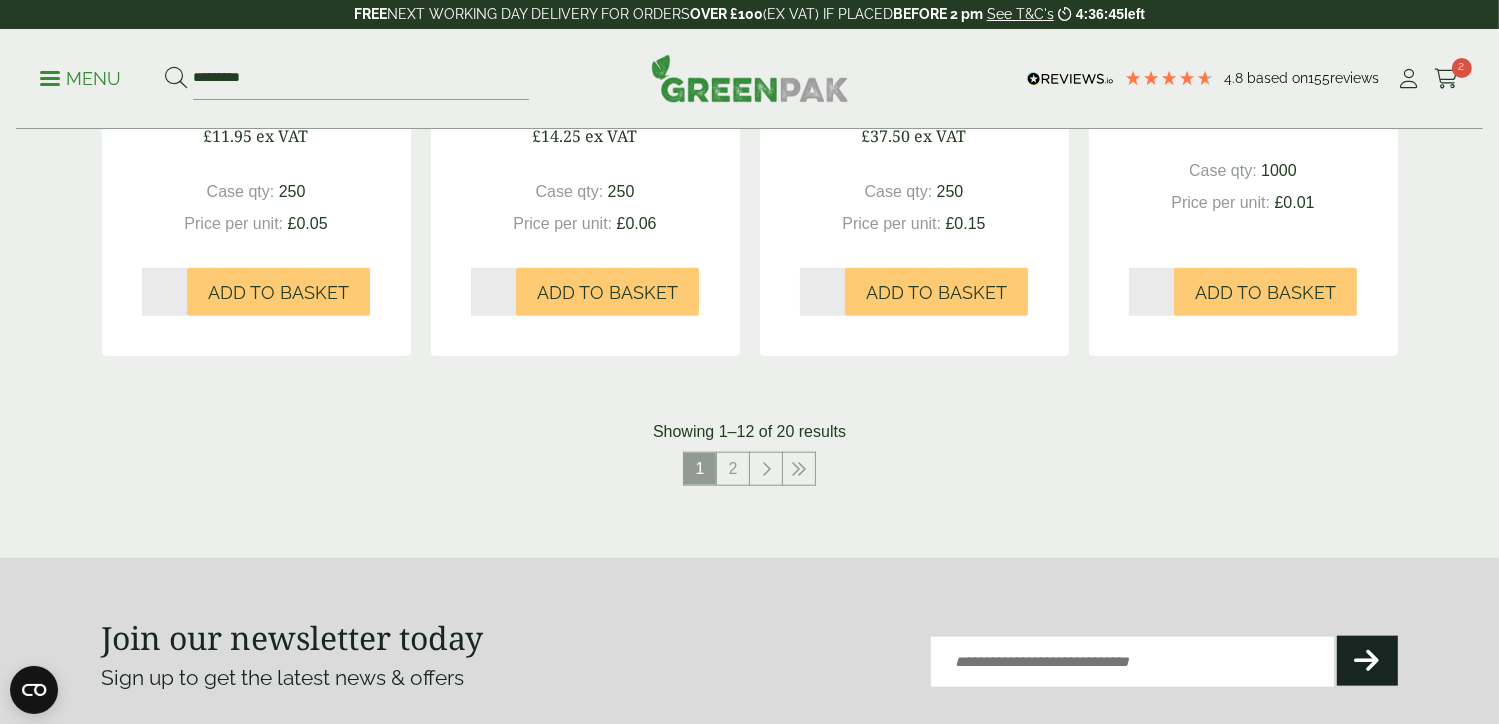 scroll, scrollTop: 2077, scrollLeft: 0, axis: vertical 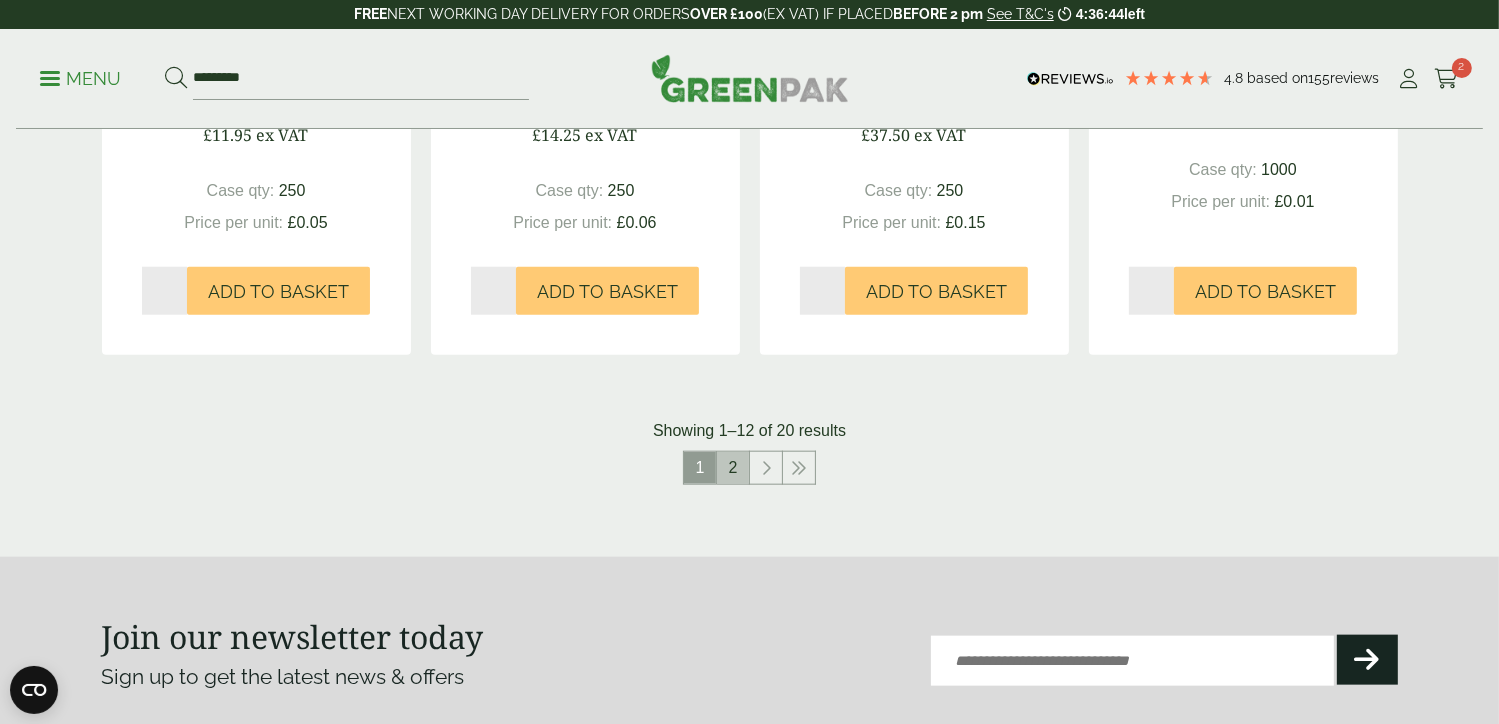 click on "2" at bounding box center (733, 468) 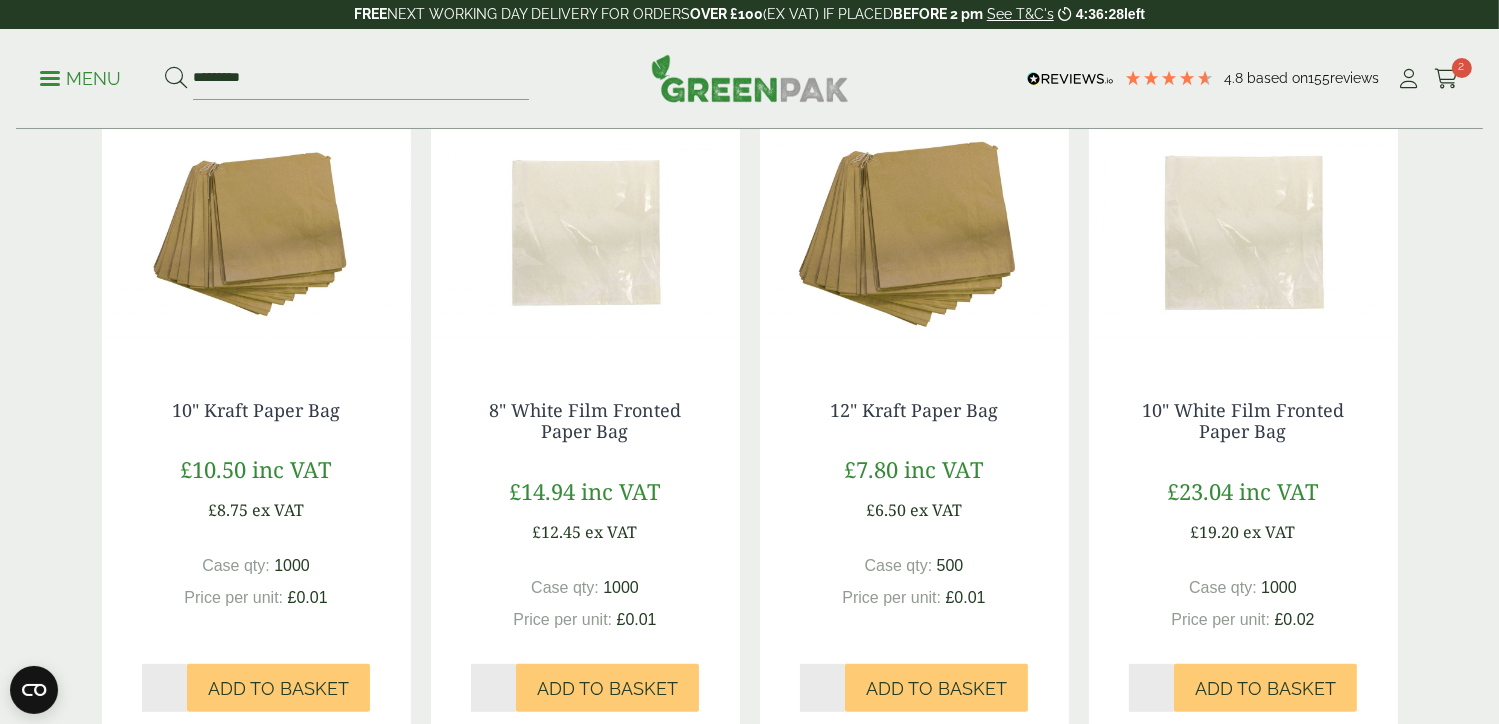scroll, scrollTop: 0, scrollLeft: 0, axis: both 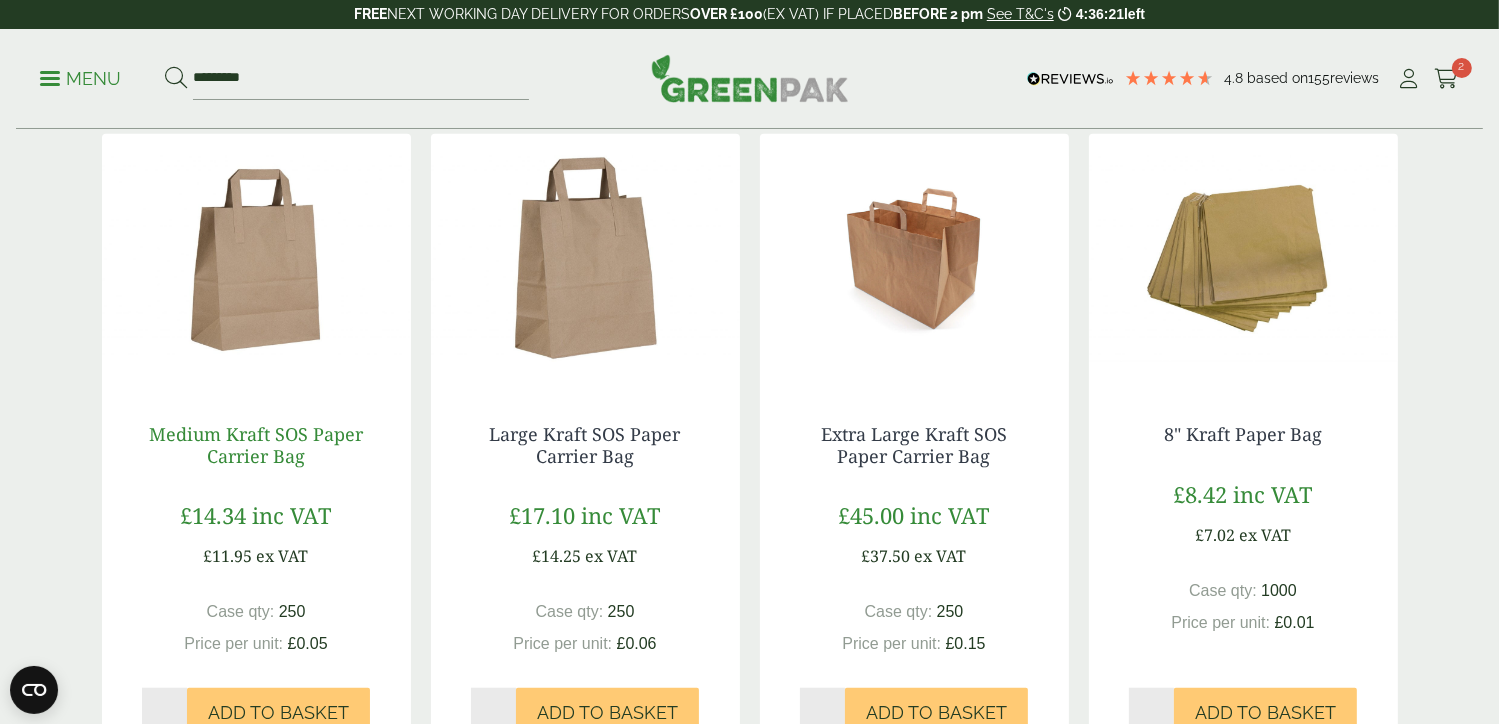 click on "Medium Kraft SOS Paper Carrier Bag" at bounding box center [256, 445] 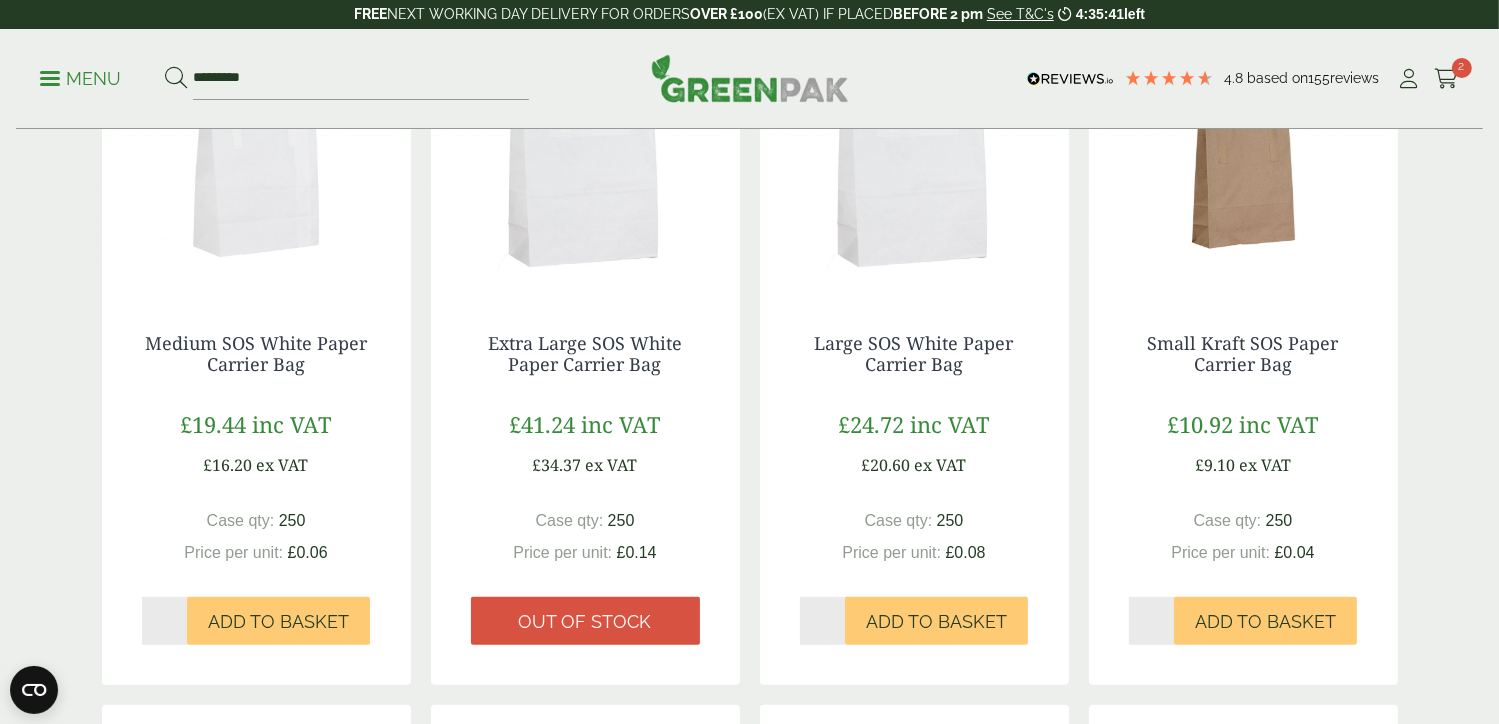 scroll, scrollTop: 1112, scrollLeft: 0, axis: vertical 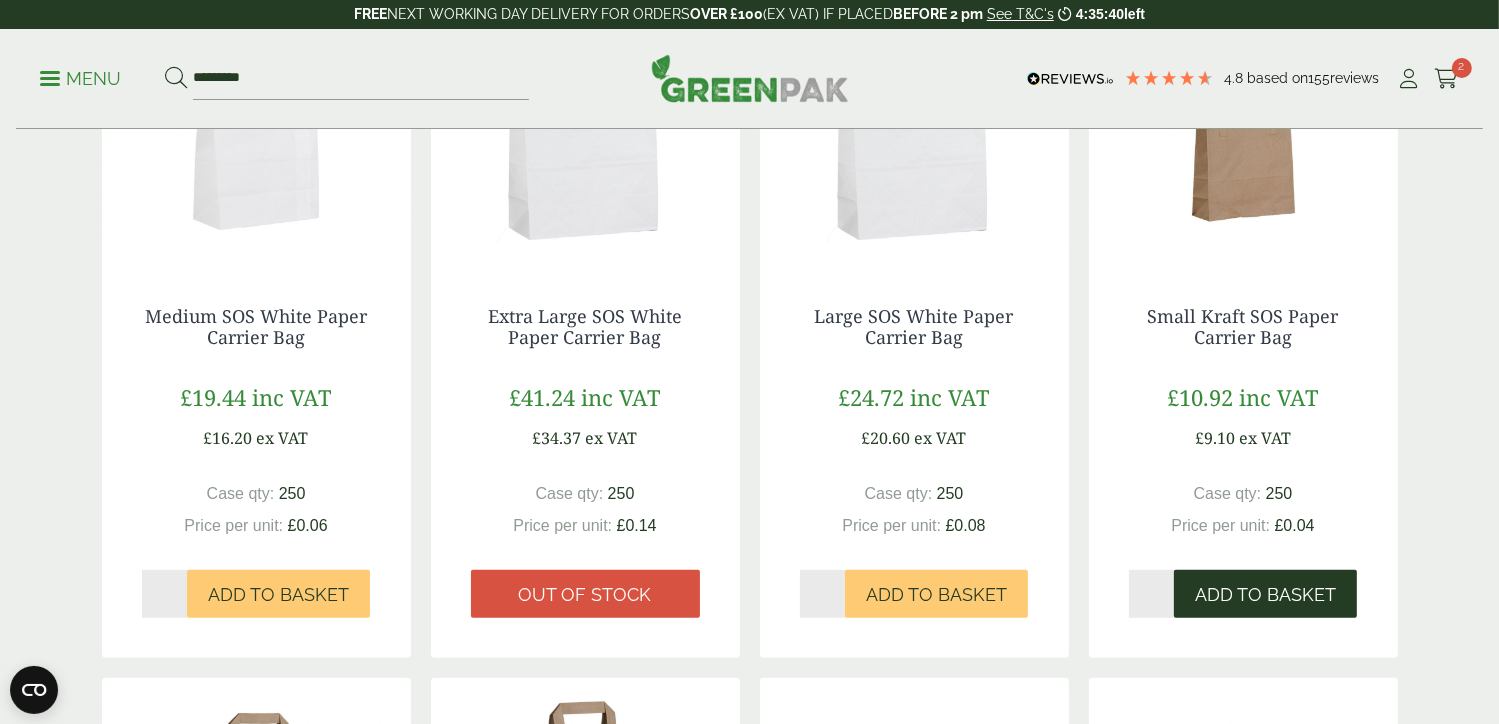 click on "Add to Basket" at bounding box center [1265, 595] 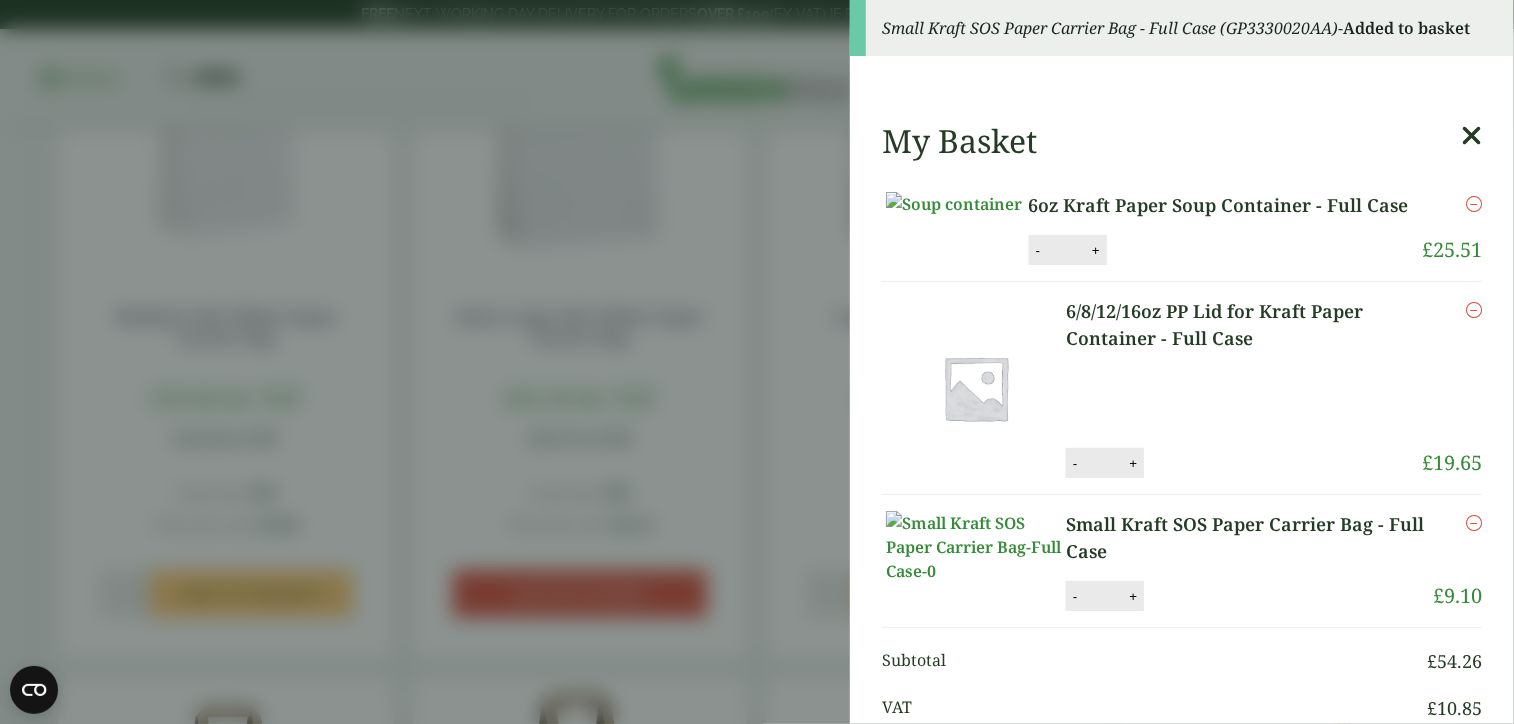click at bounding box center (1471, 136) 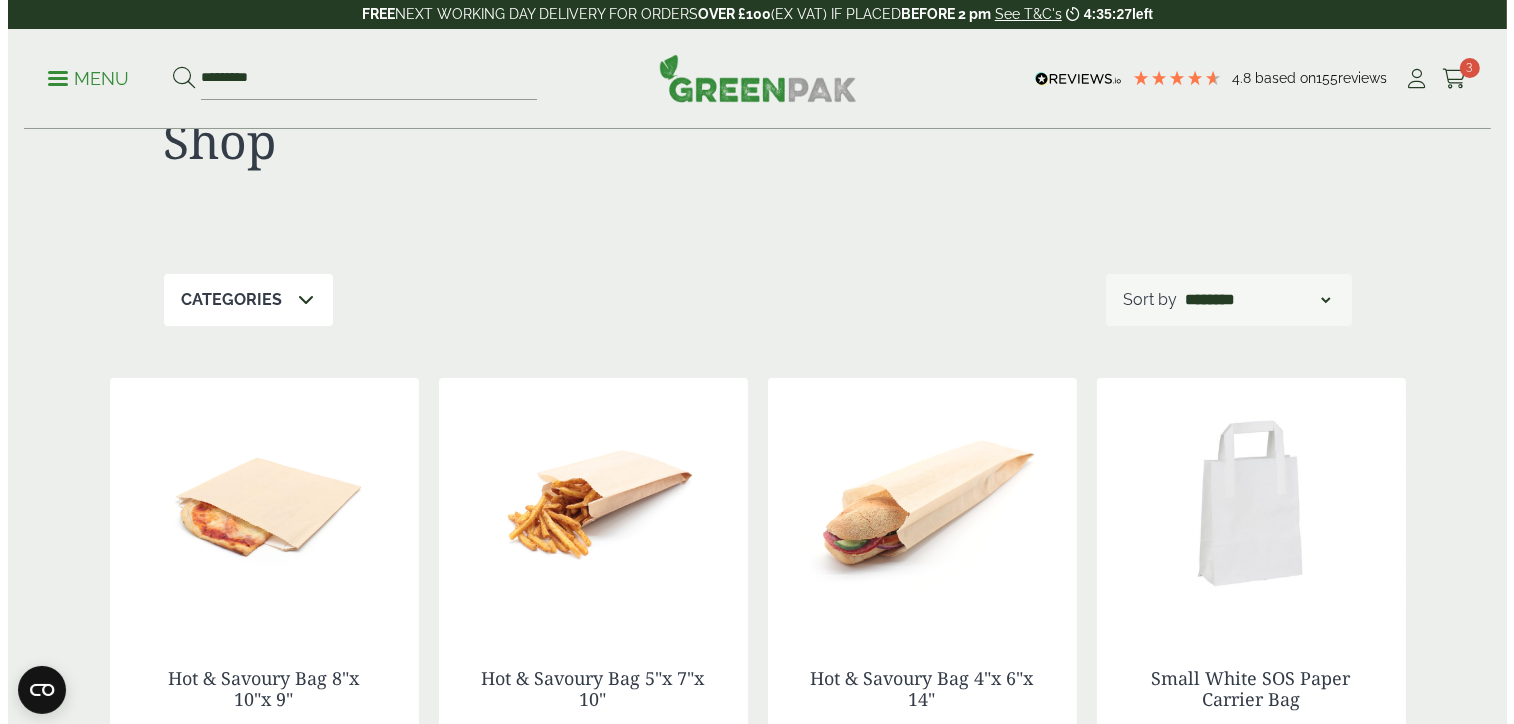 scroll, scrollTop: 0, scrollLeft: 0, axis: both 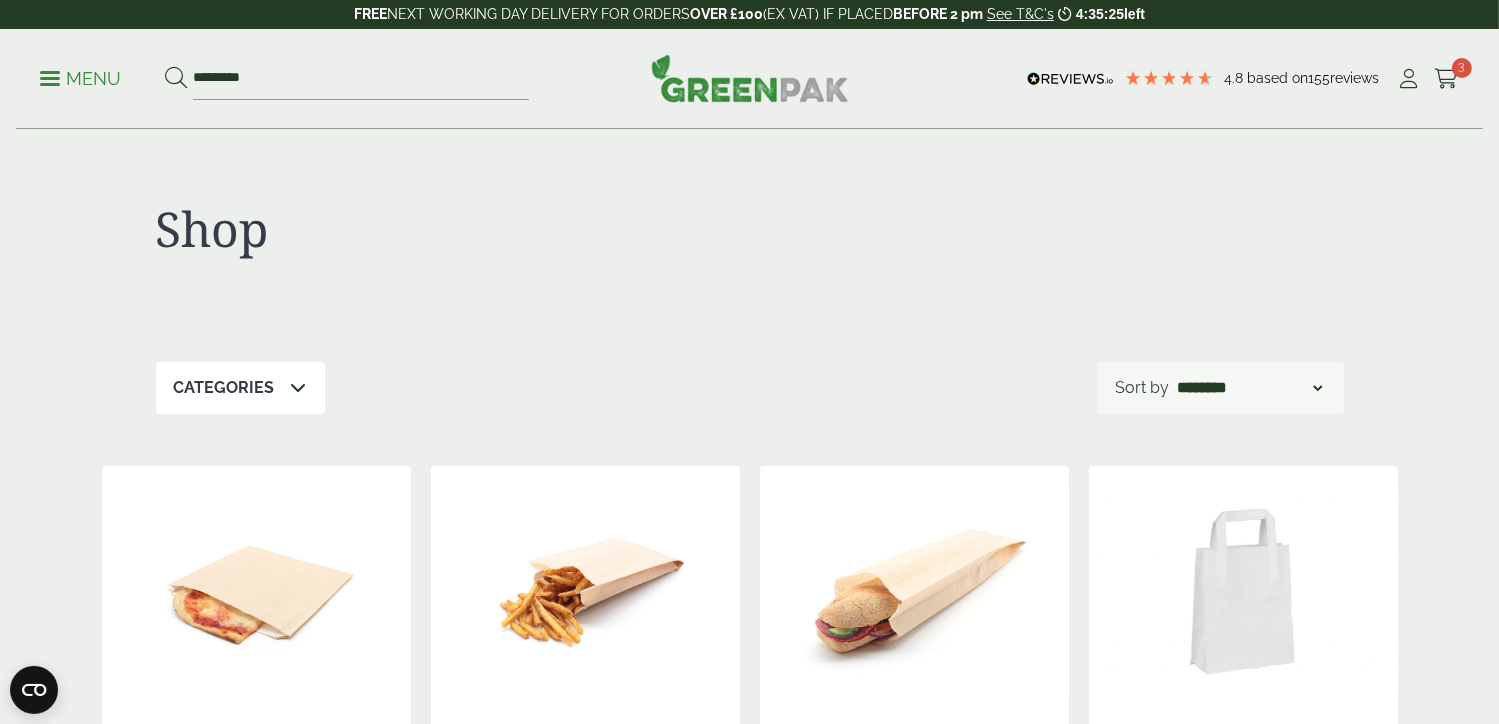 click on "Menu" at bounding box center (80, 79) 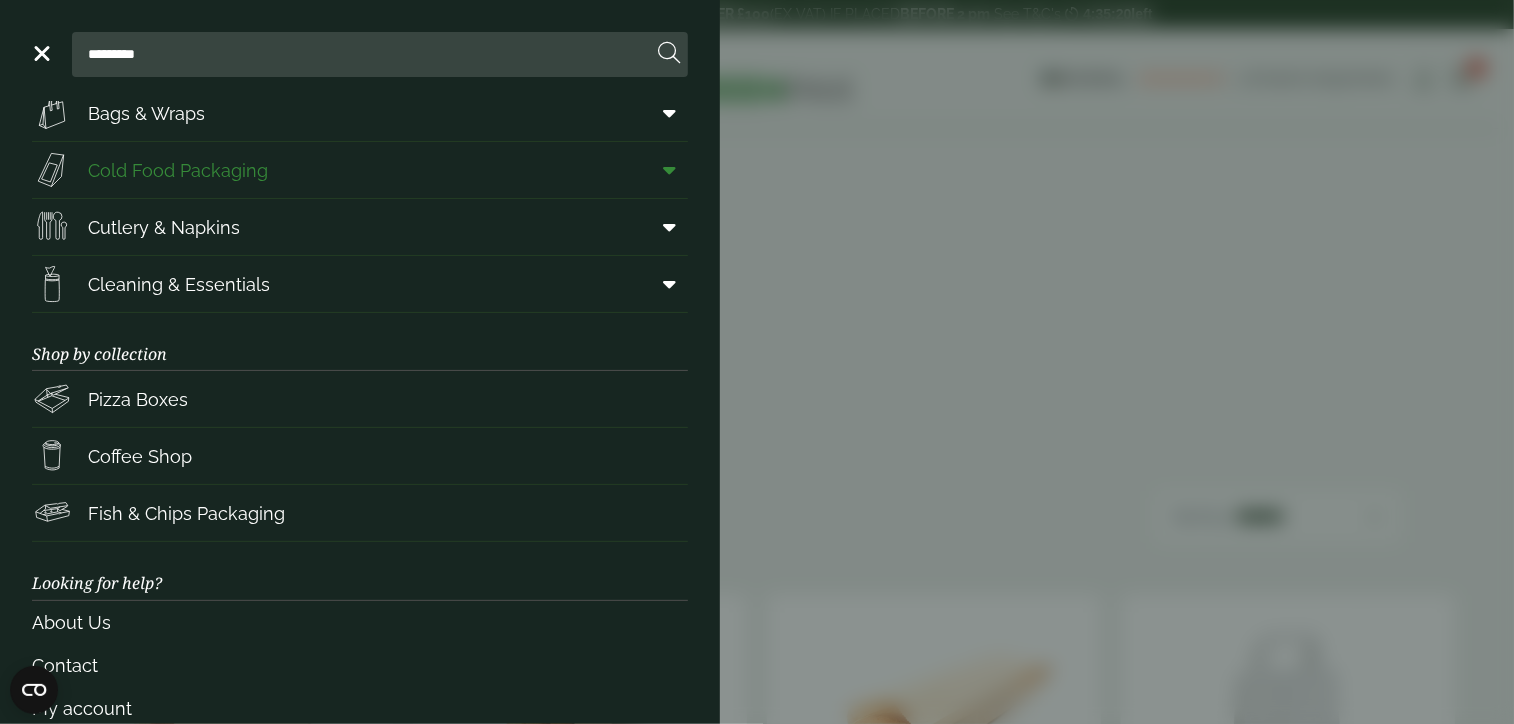 scroll, scrollTop: 266, scrollLeft: 0, axis: vertical 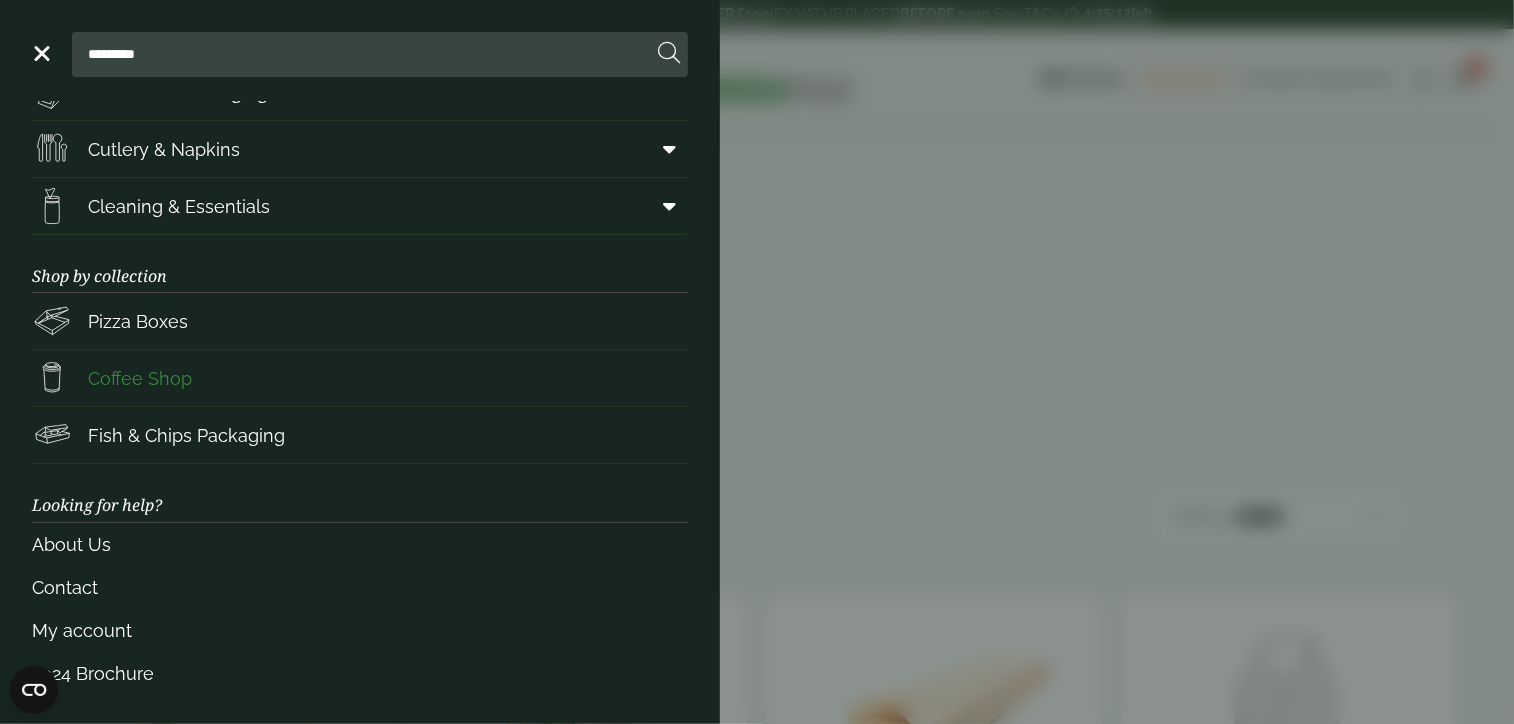 click on "Coffee Shop" at bounding box center (140, 378) 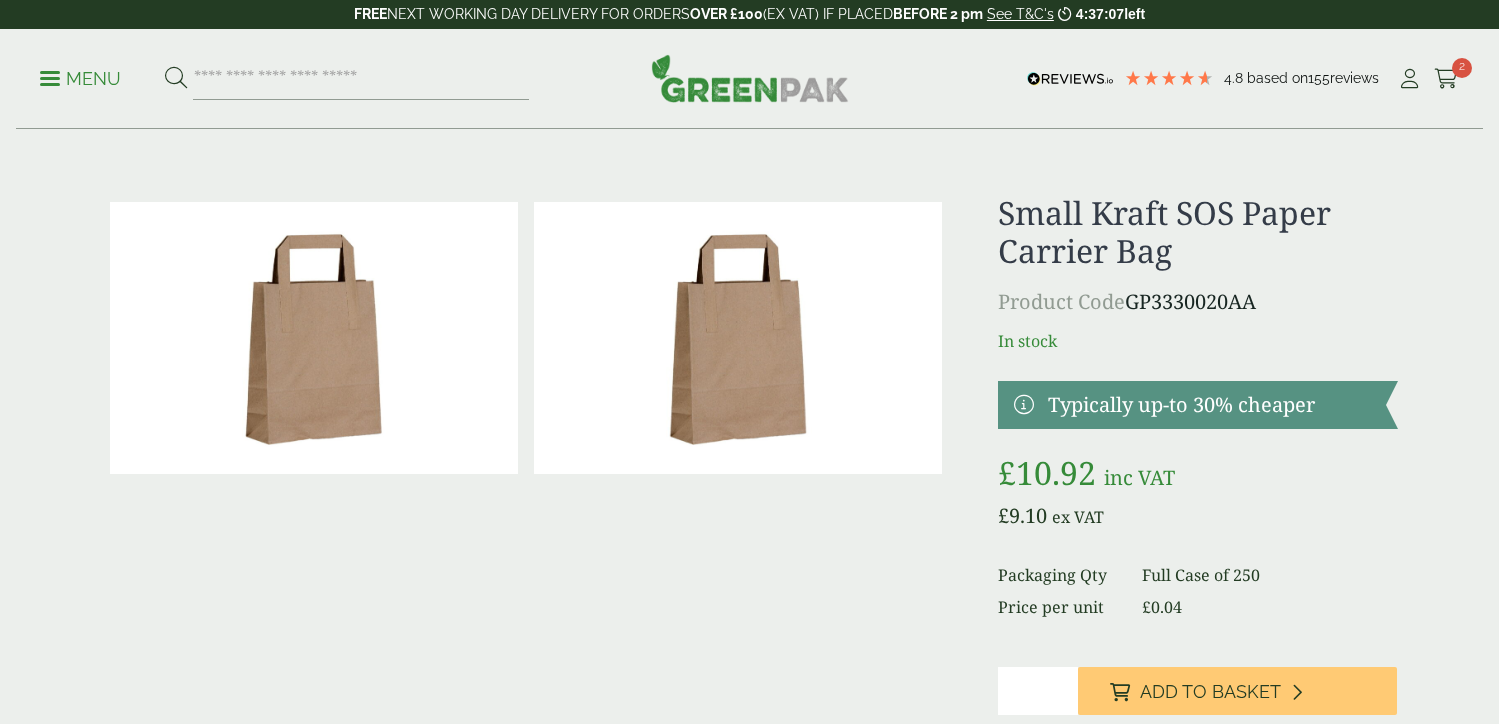 scroll, scrollTop: 0, scrollLeft: 0, axis: both 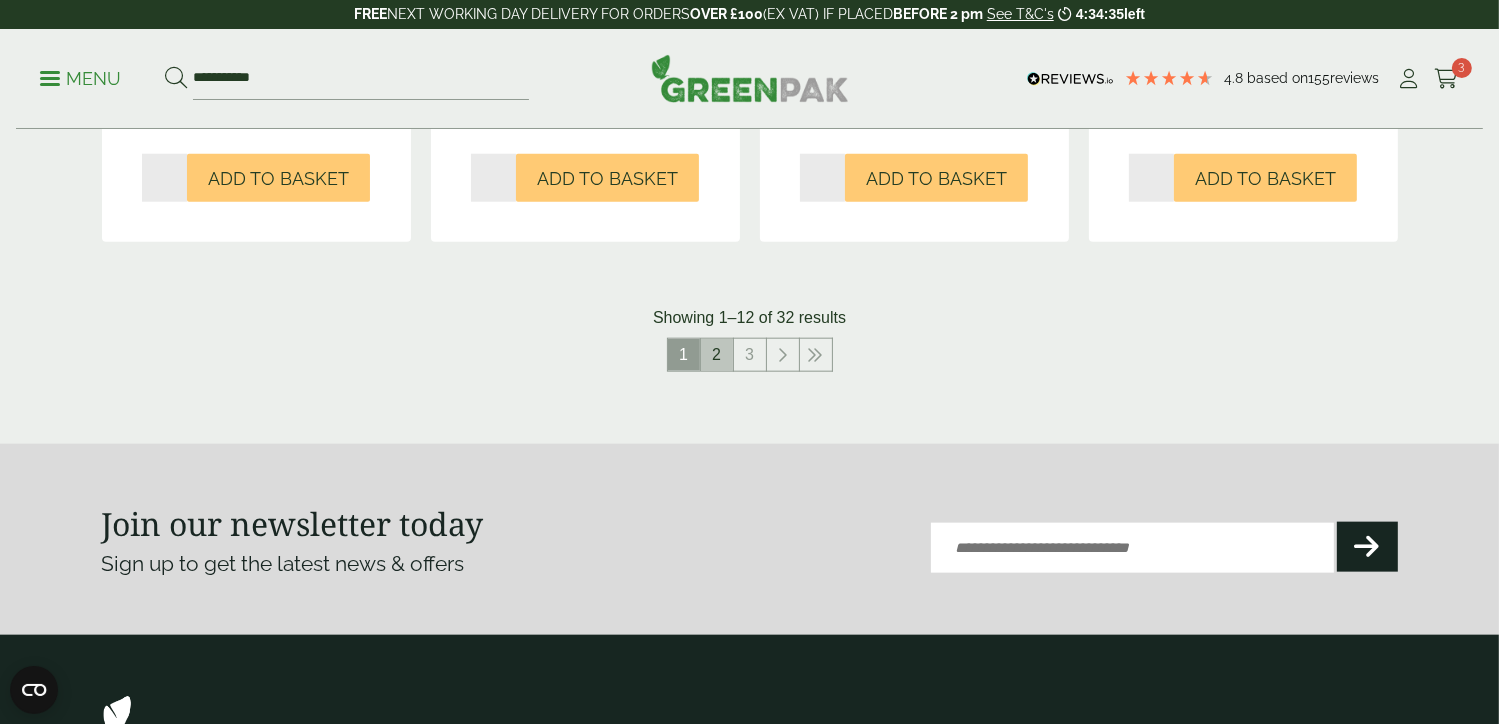 click on "2" at bounding box center (717, 355) 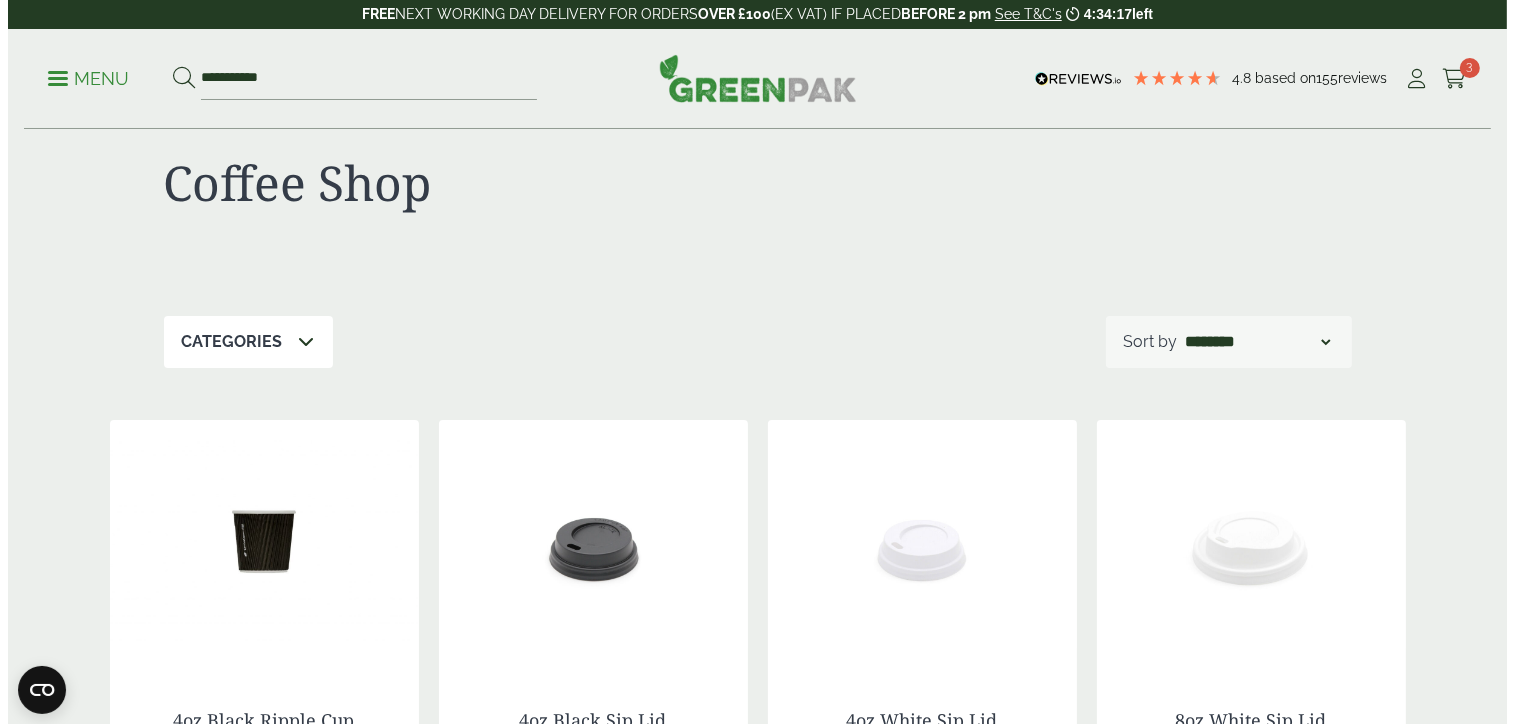 scroll, scrollTop: 40, scrollLeft: 0, axis: vertical 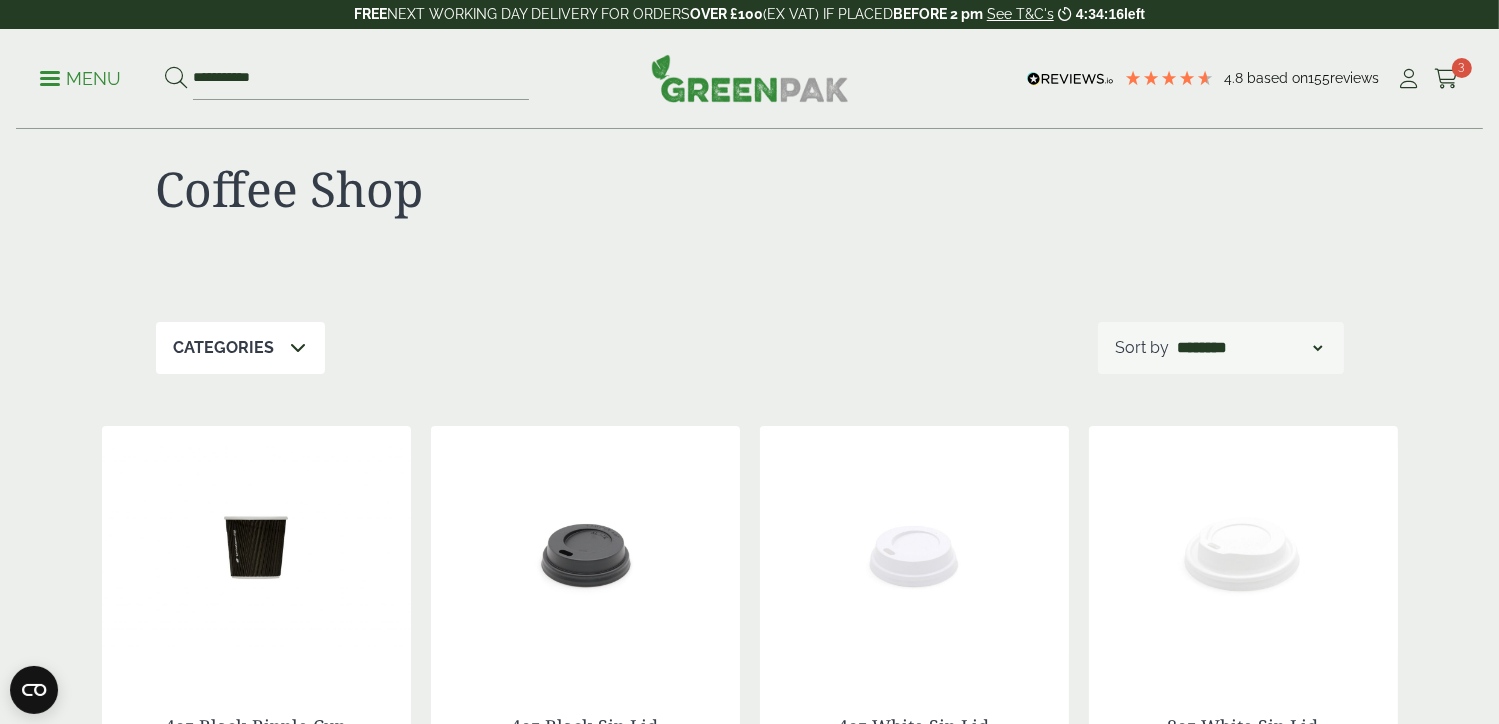 click on "Menu" at bounding box center (80, 77) 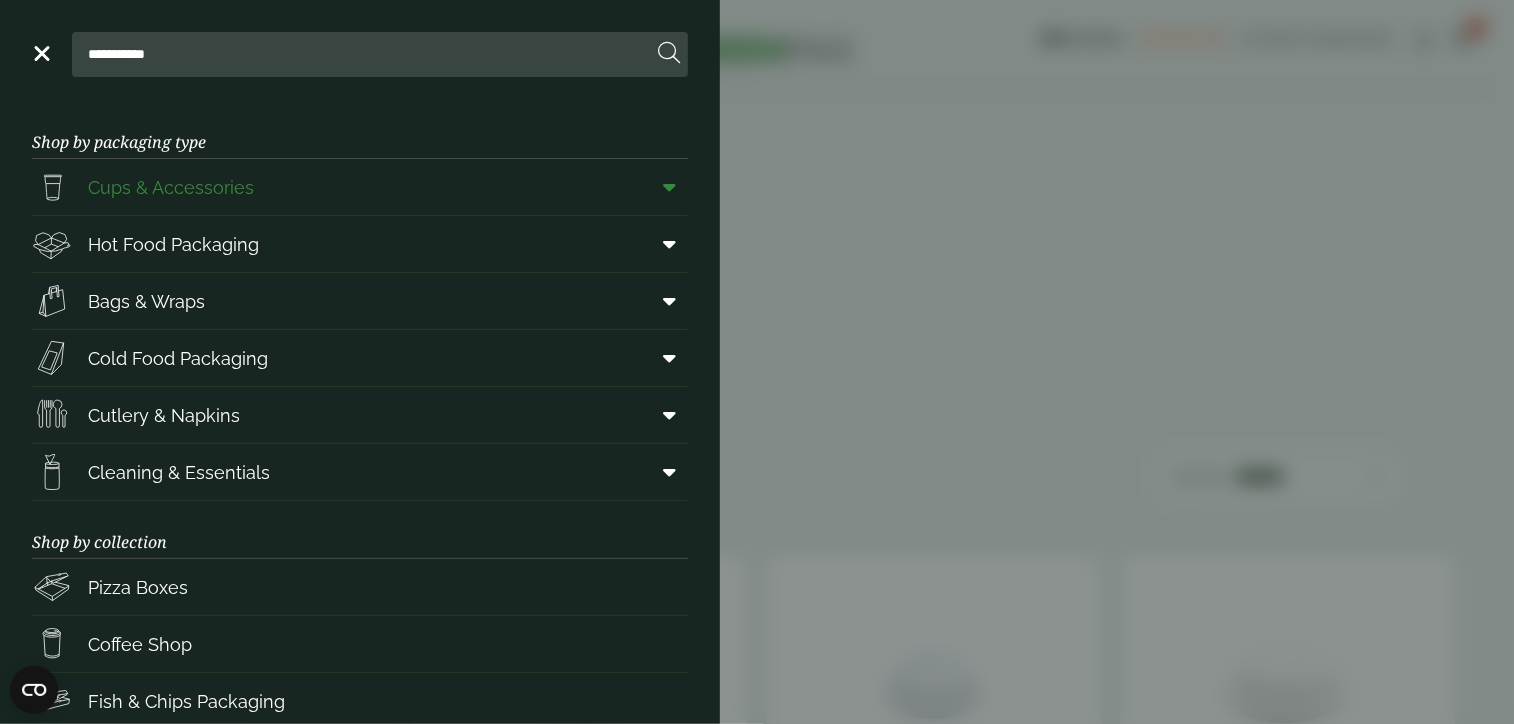 click on "Cups & Accessories" at bounding box center [171, 187] 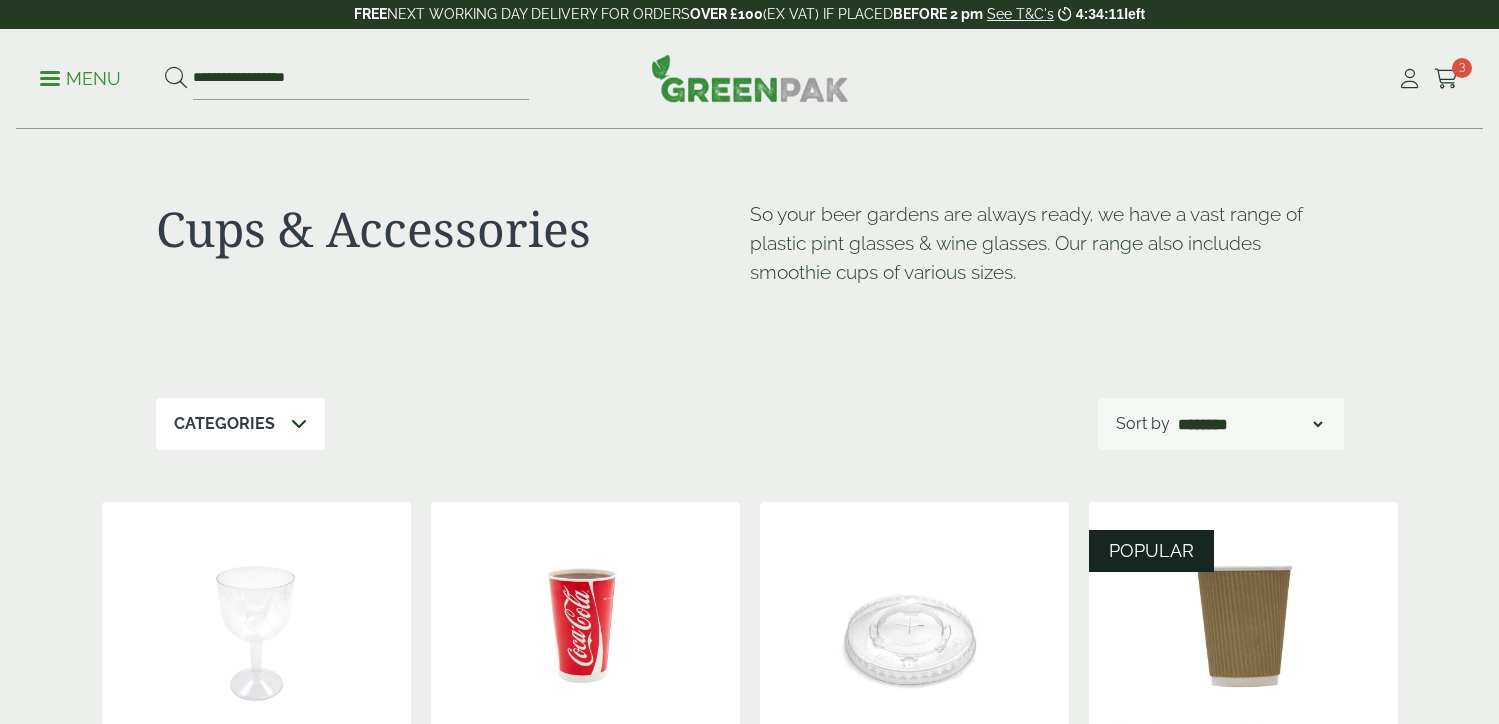 scroll, scrollTop: 0, scrollLeft: 0, axis: both 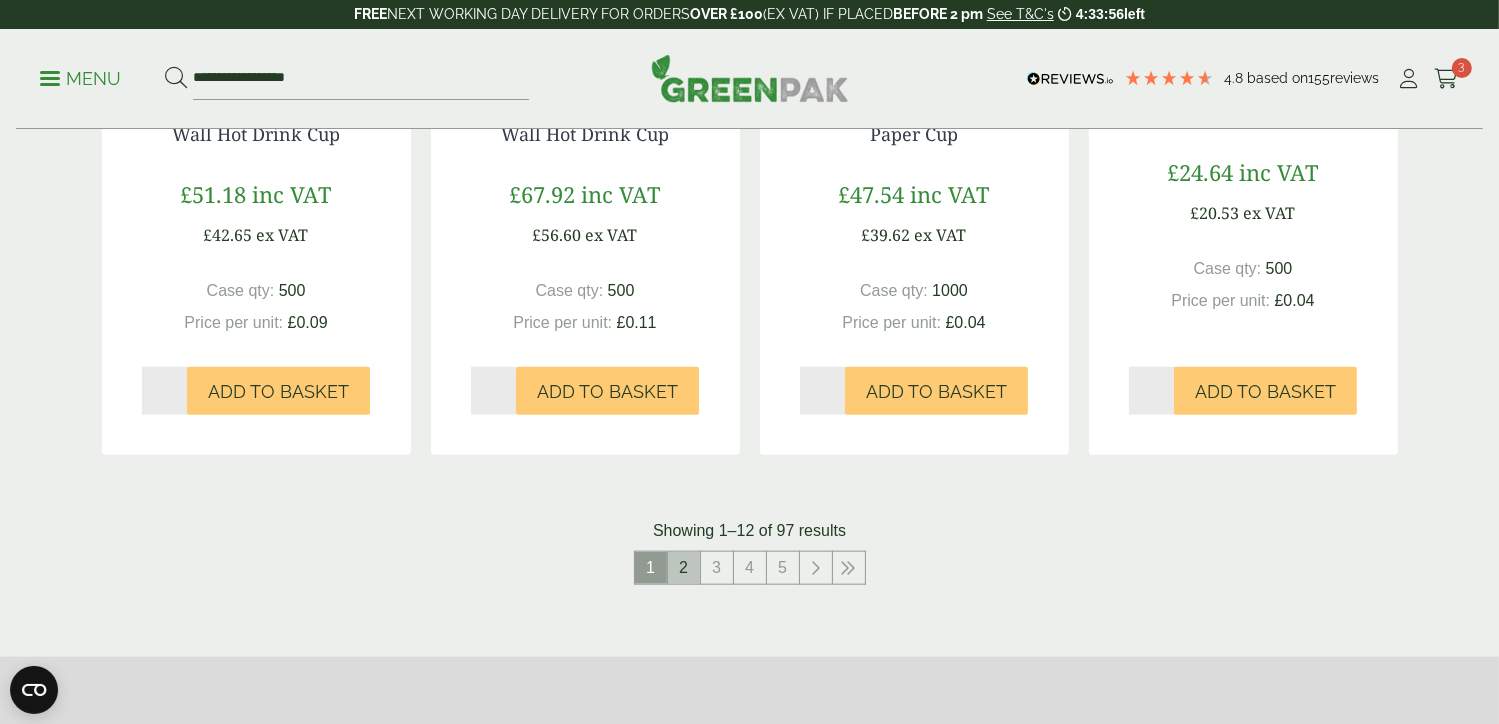 click on "2" at bounding box center (684, 568) 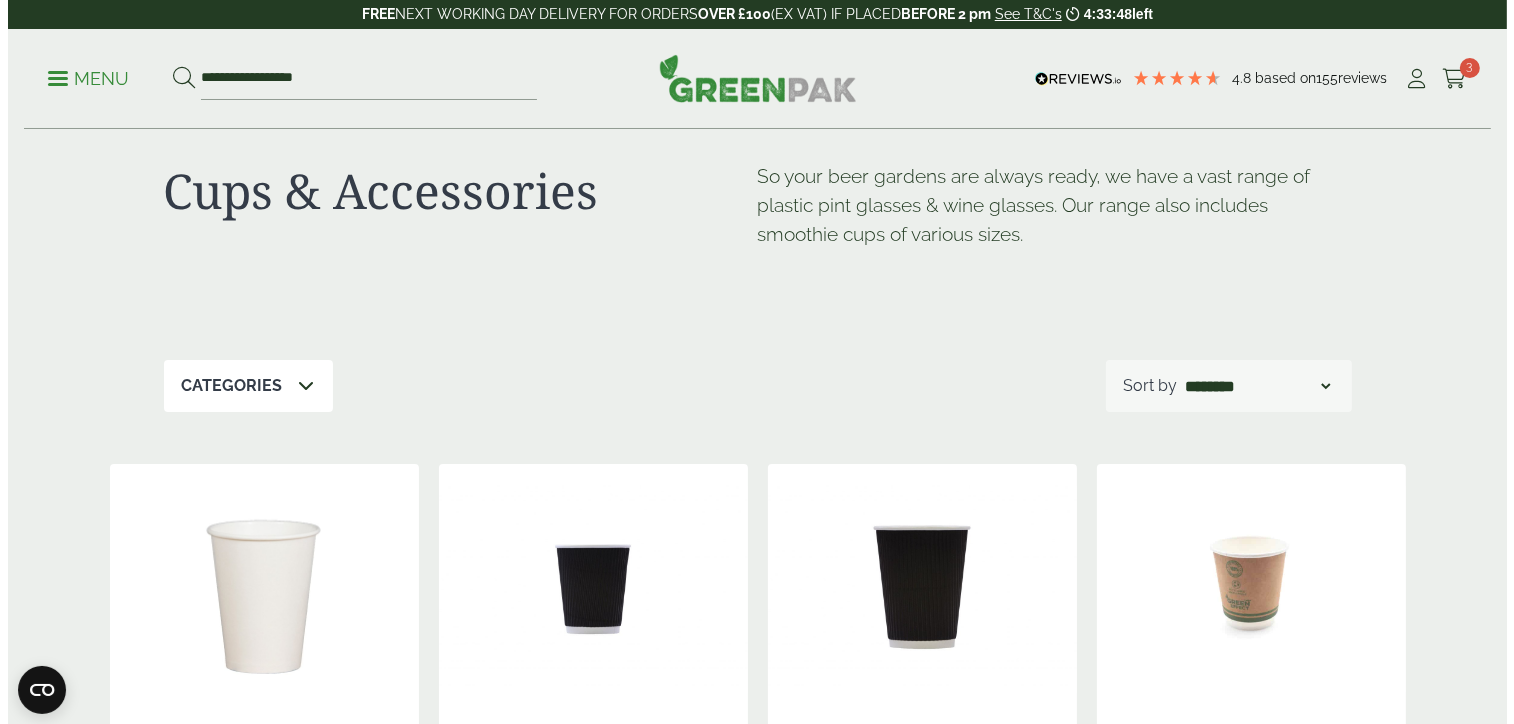 scroll, scrollTop: 0, scrollLeft: 0, axis: both 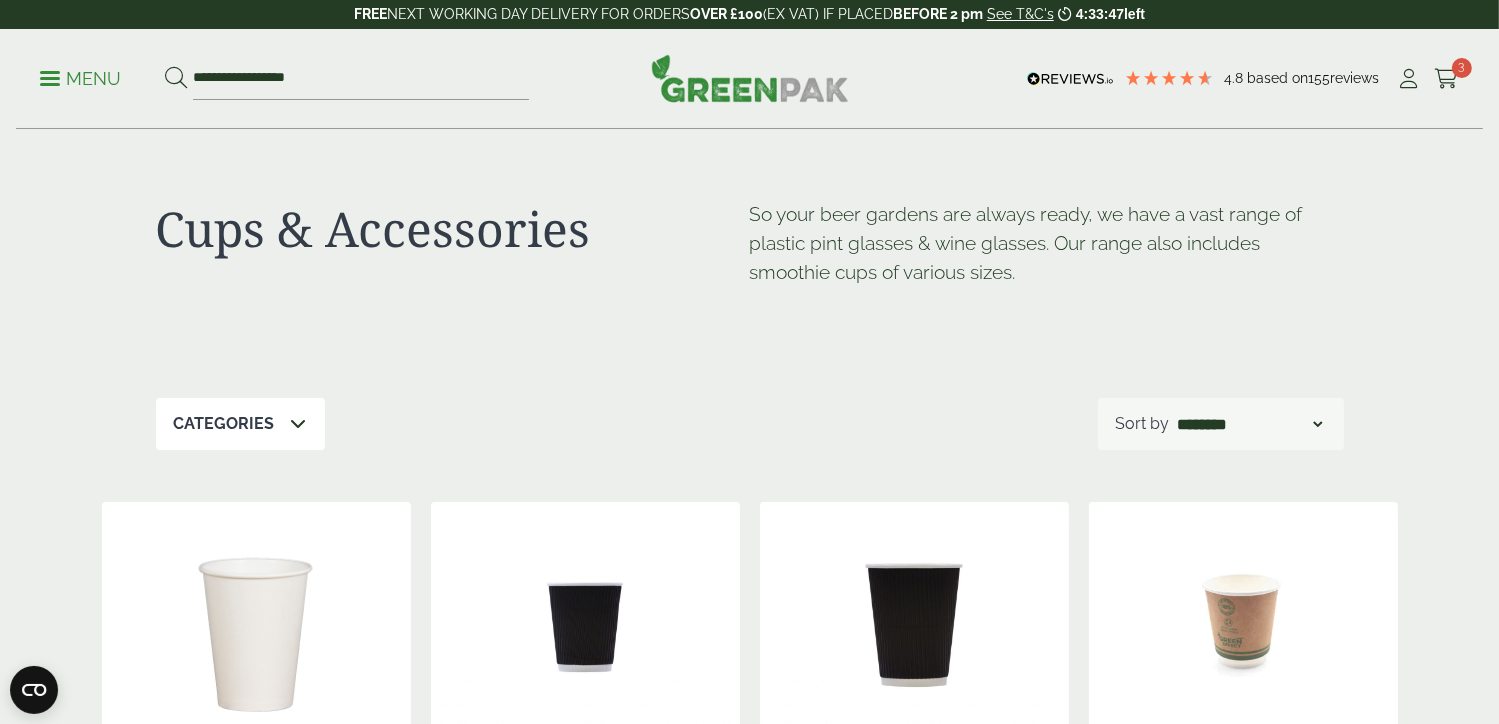 click on "Menu" at bounding box center (80, 77) 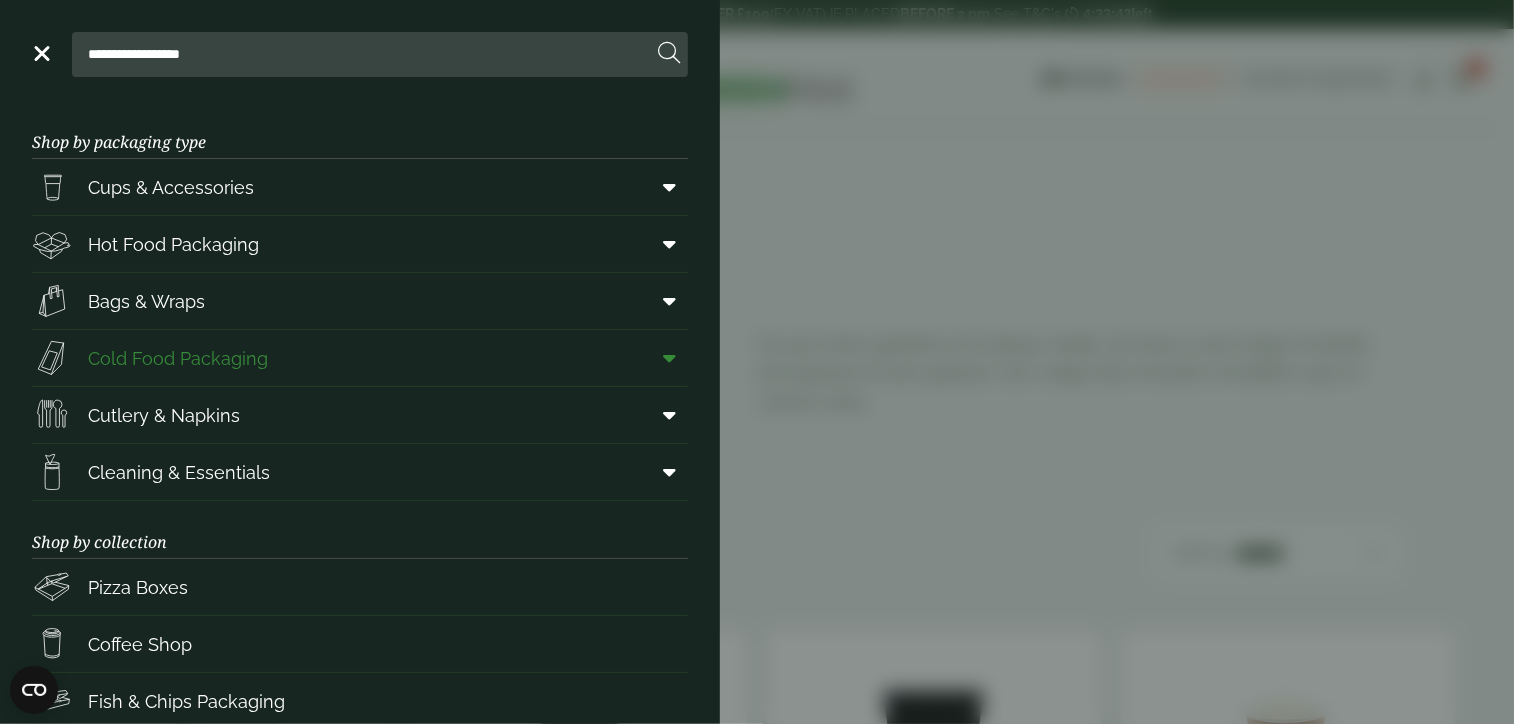 click on "Cold Food Packaging" at bounding box center [178, 358] 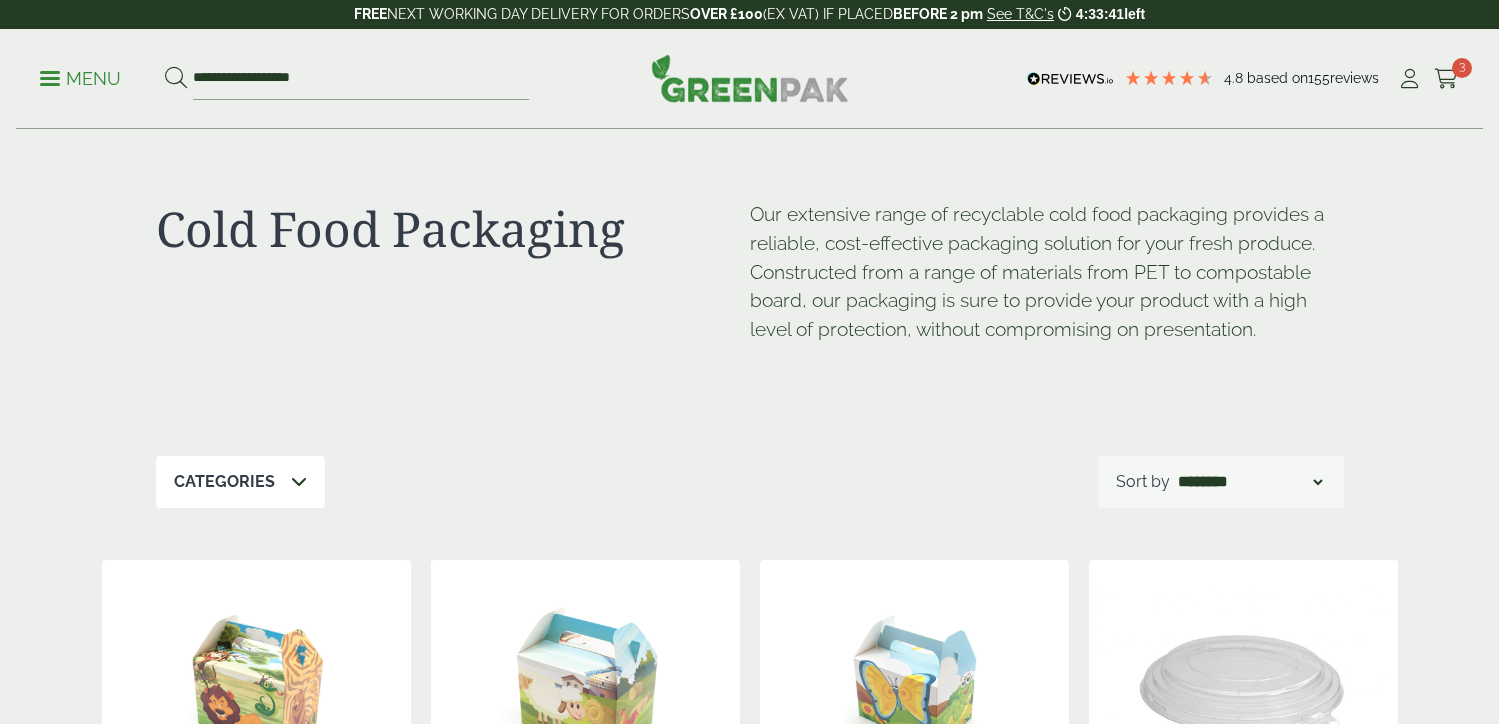 scroll, scrollTop: 0, scrollLeft: 0, axis: both 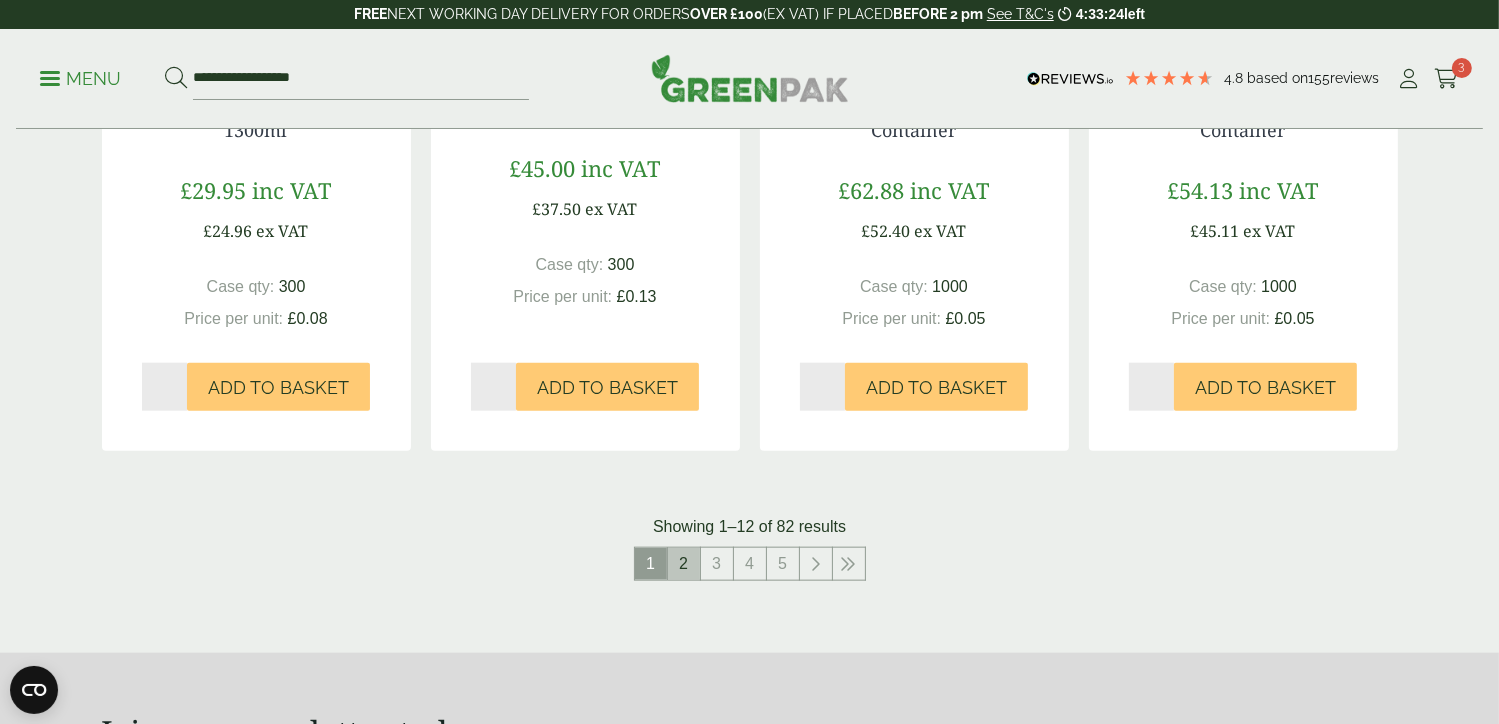 click on "2" at bounding box center (684, 564) 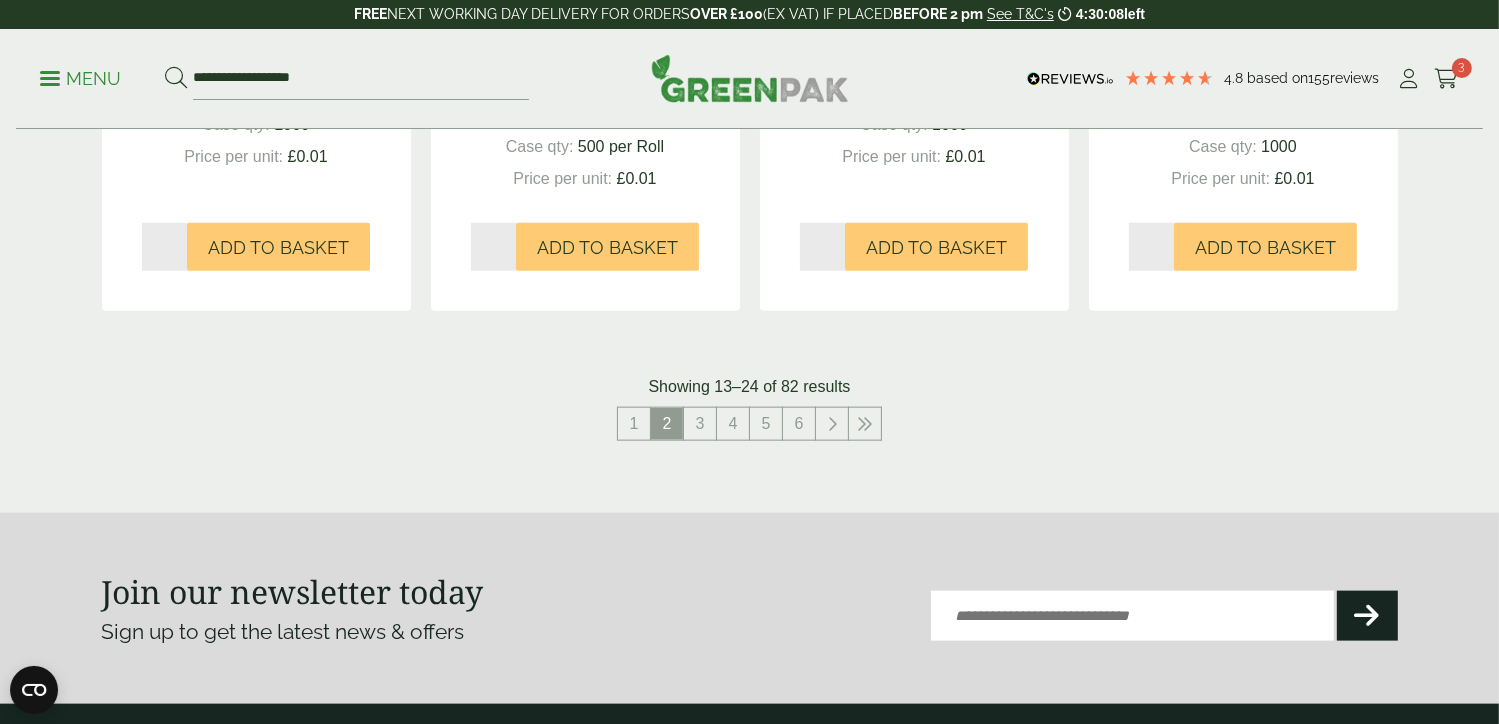 scroll, scrollTop: 2260, scrollLeft: 0, axis: vertical 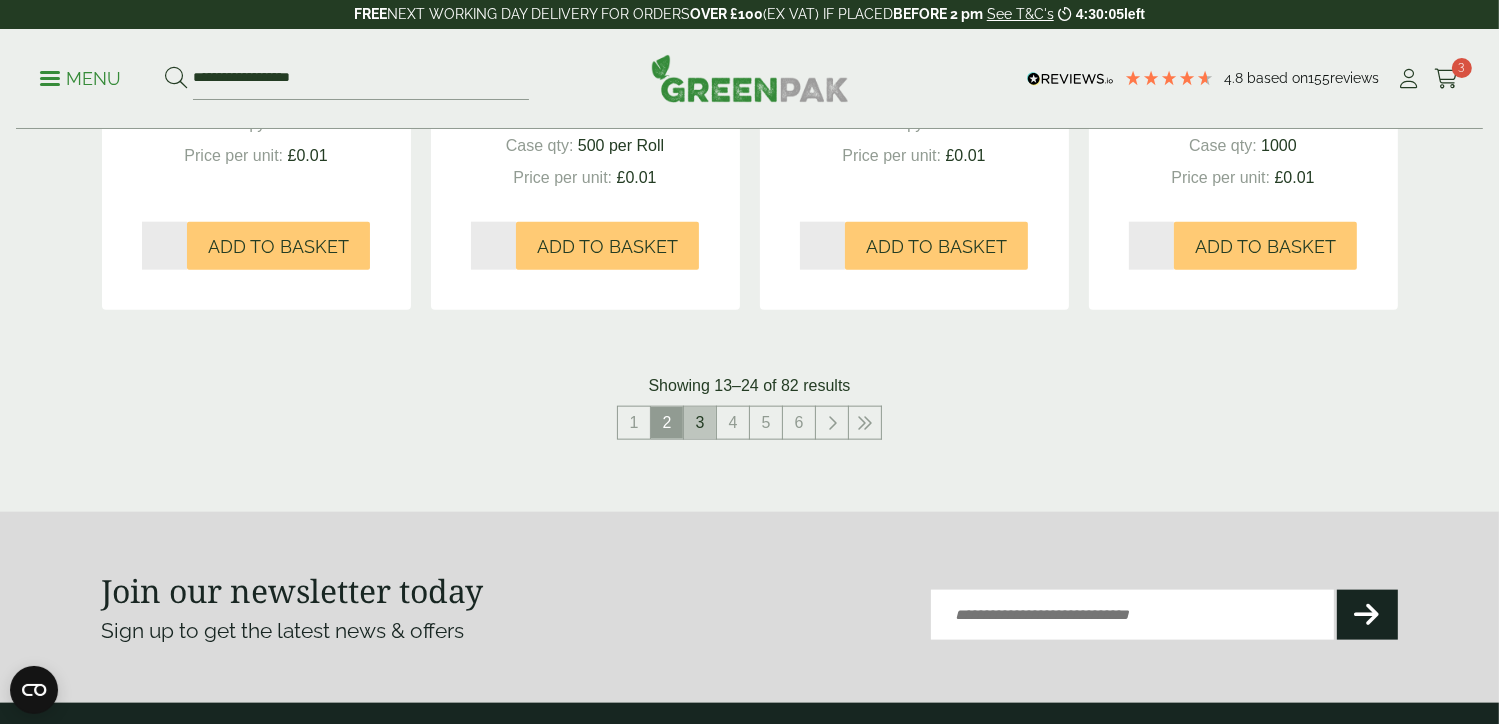 click on "3" at bounding box center [700, 423] 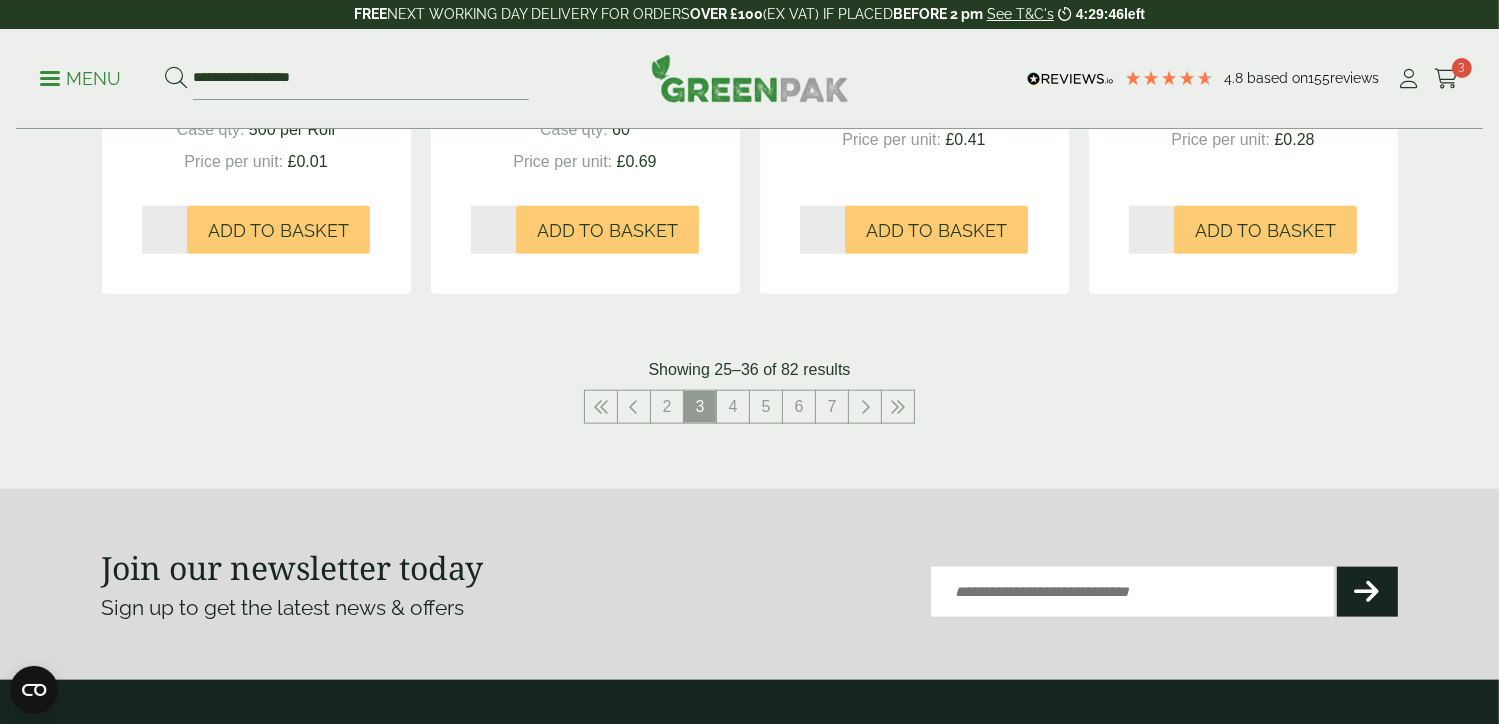 scroll, scrollTop: 2240, scrollLeft: 0, axis: vertical 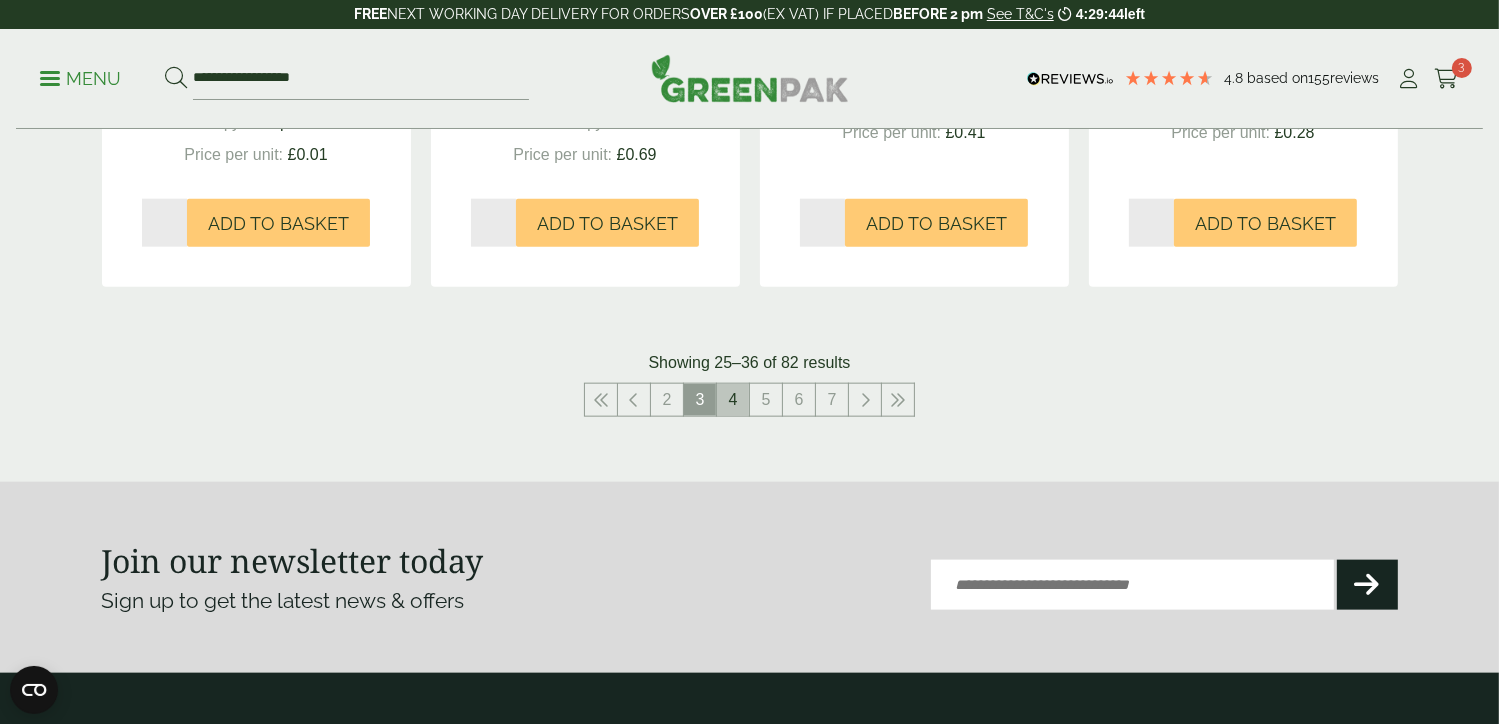 click on "4" at bounding box center (733, 400) 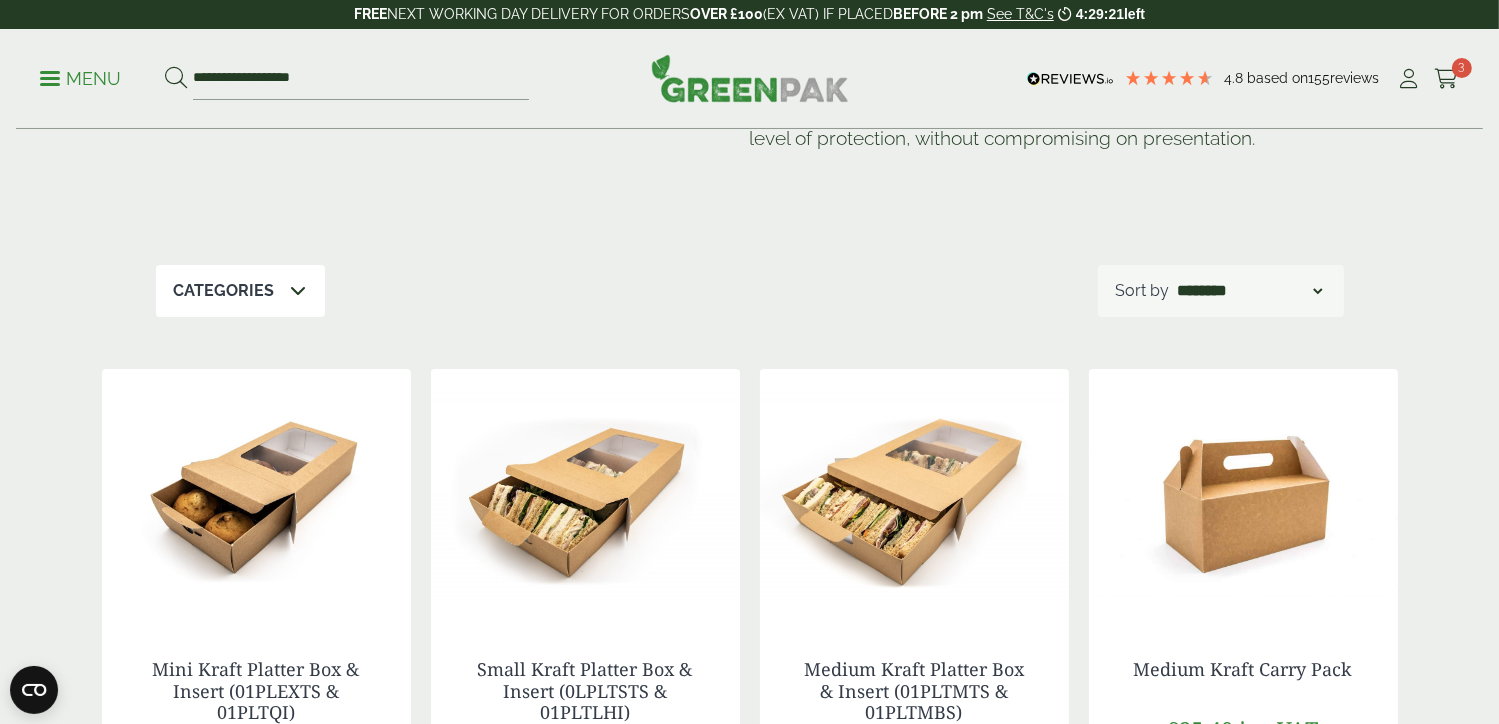 scroll, scrollTop: 0, scrollLeft: 0, axis: both 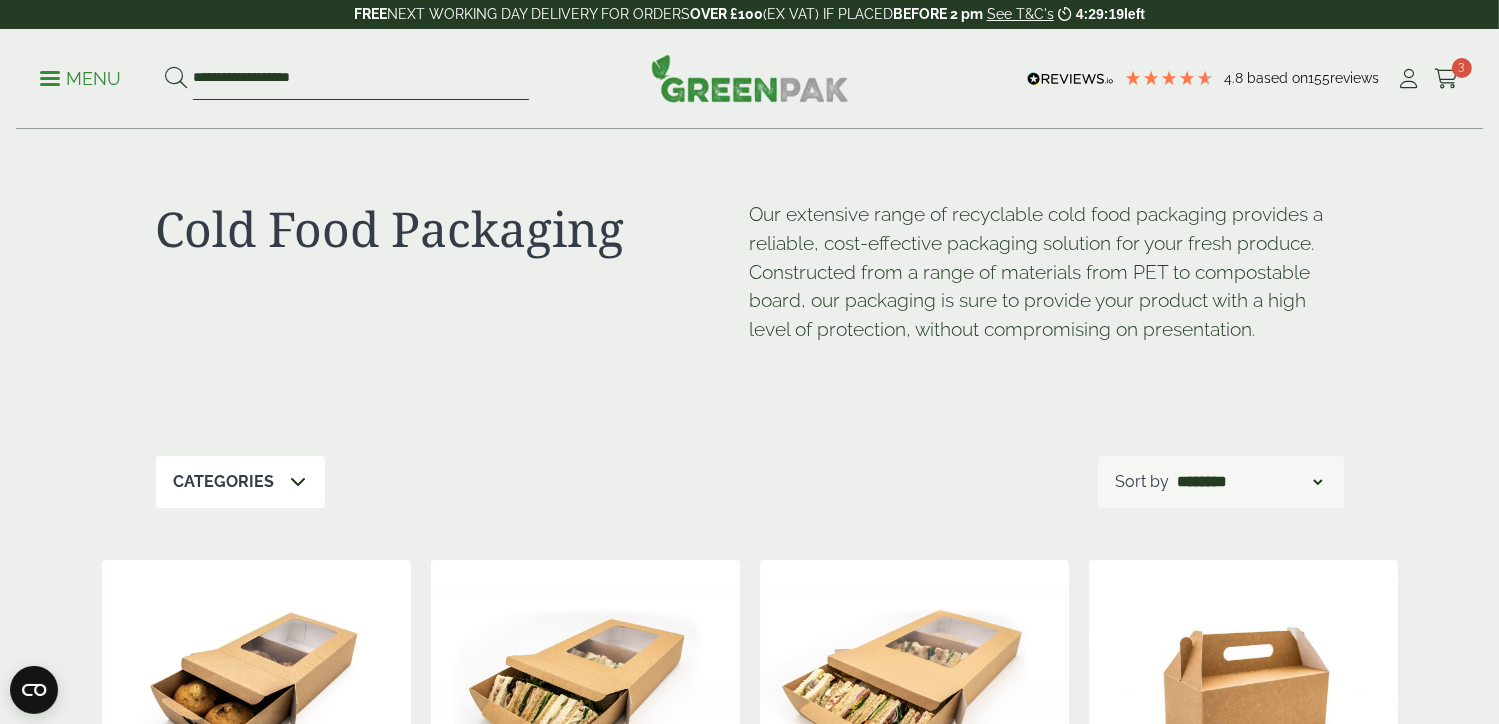 drag, startPoint x: 356, startPoint y: 79, endPoint x: 191, endPoint y: 91, distance: 165.43579 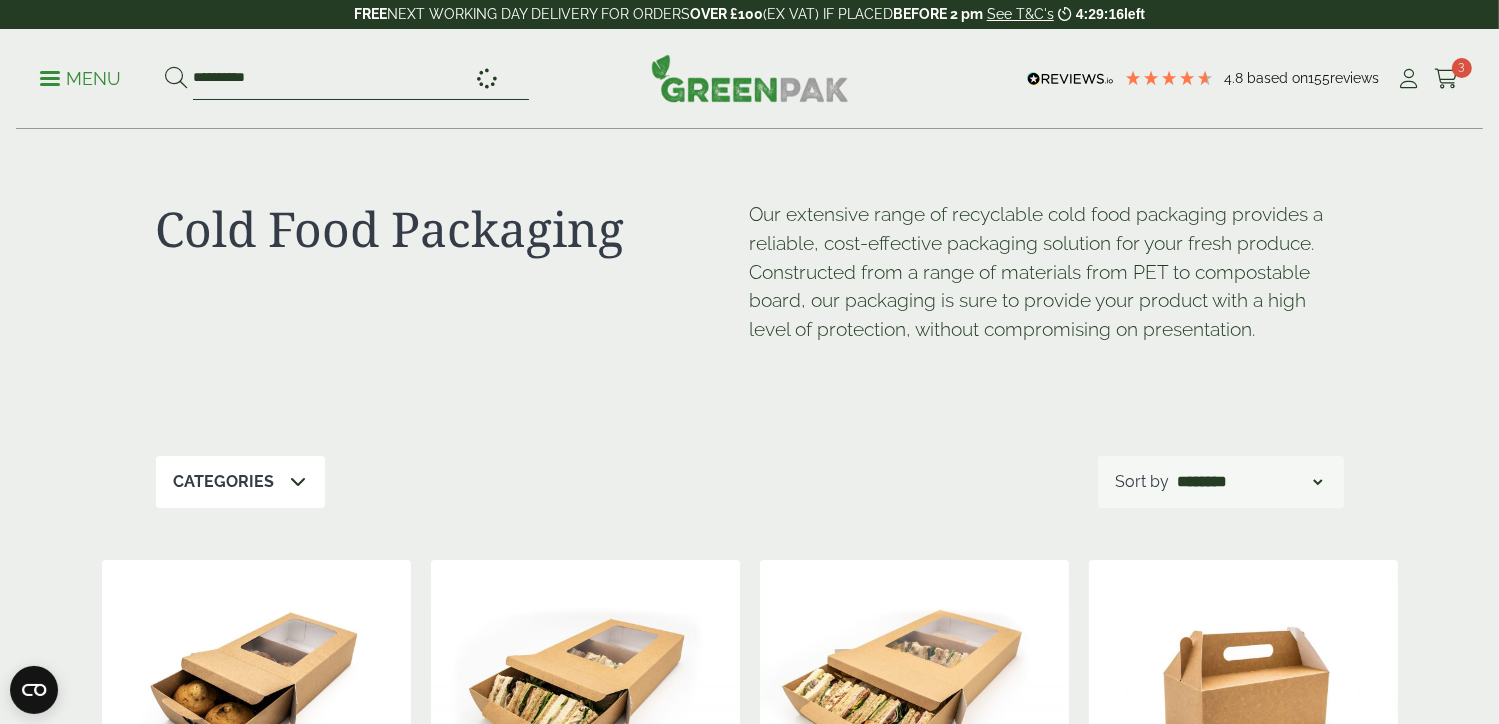 type on "**********" 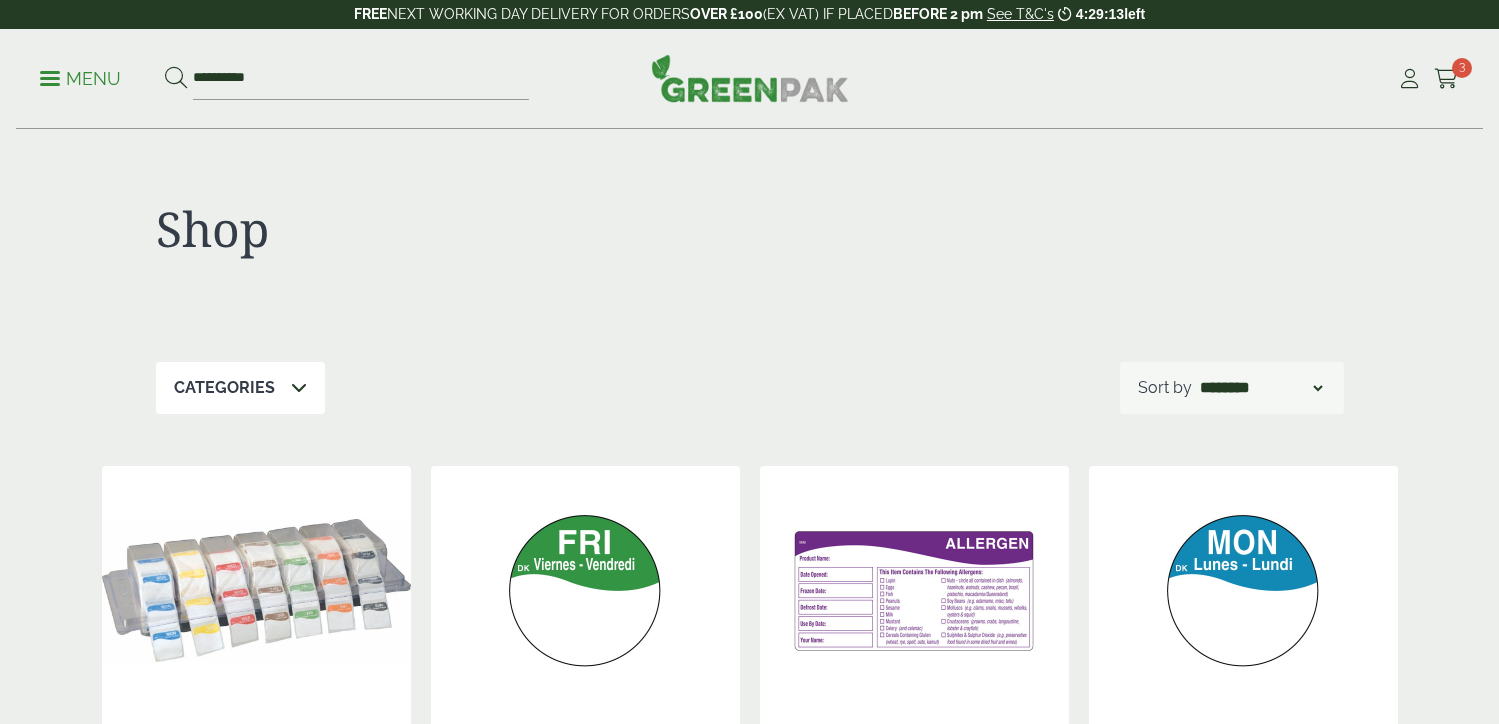 scroll, scrollTop: 0, scrollLeft: 0, axis: both 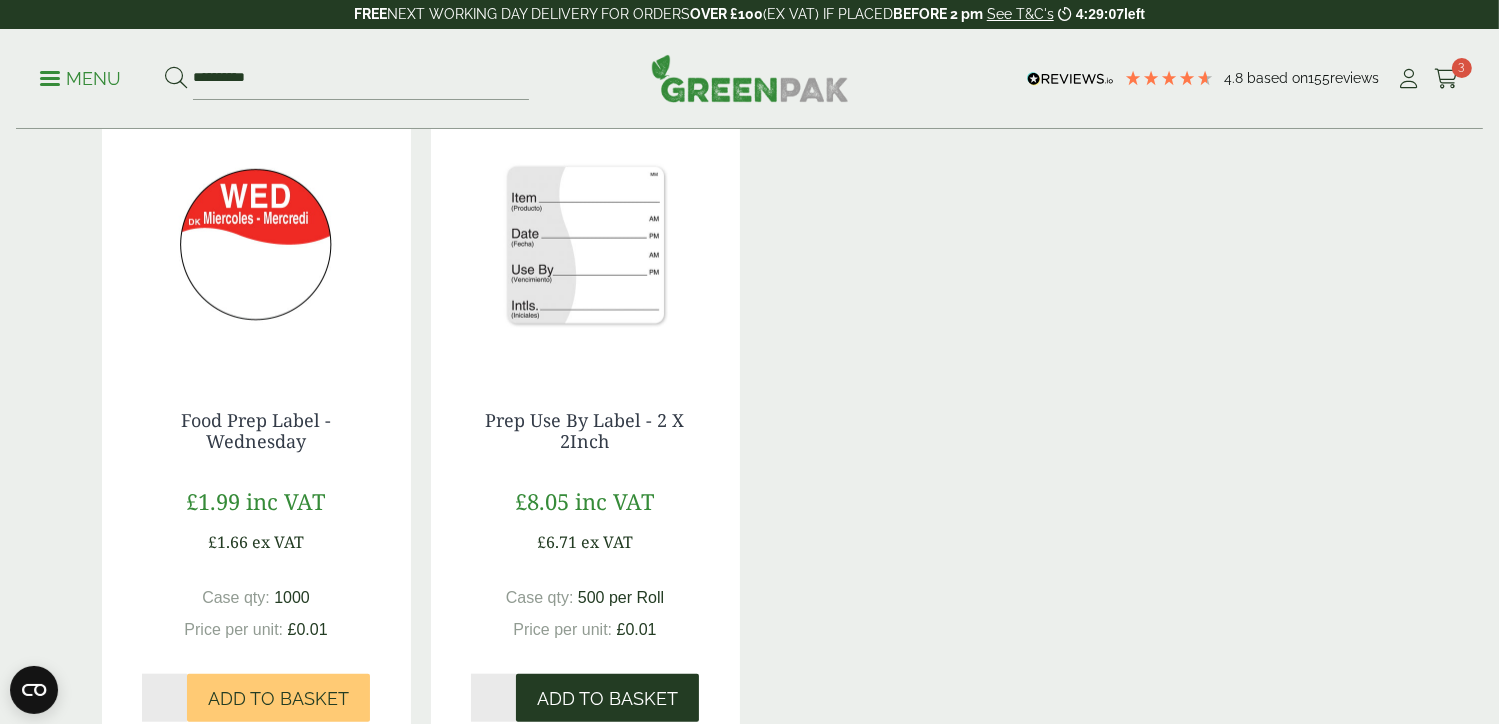 click on "Add to Basket" at bounding box center (607, 699) 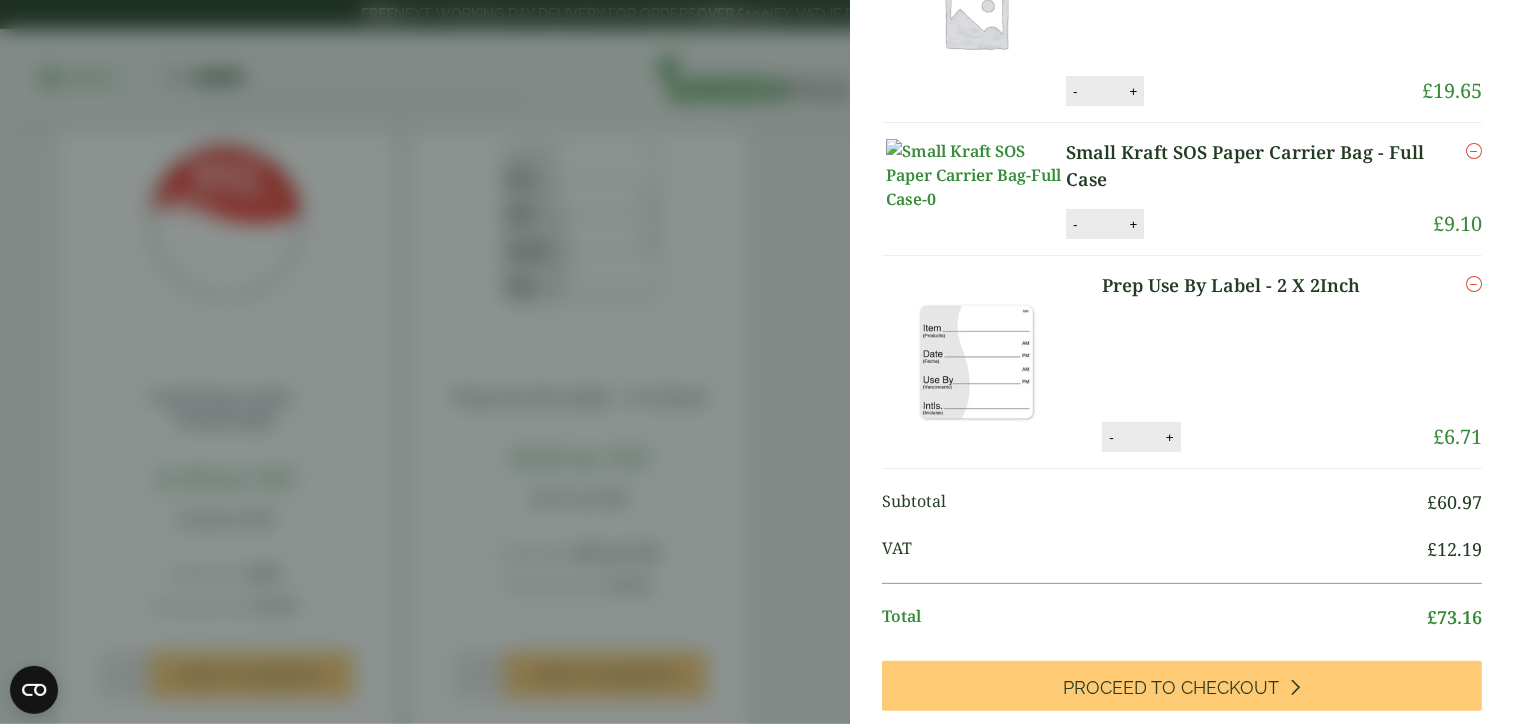 scroll, scrollTop: 0, scrollLeft: 0, axis: both 